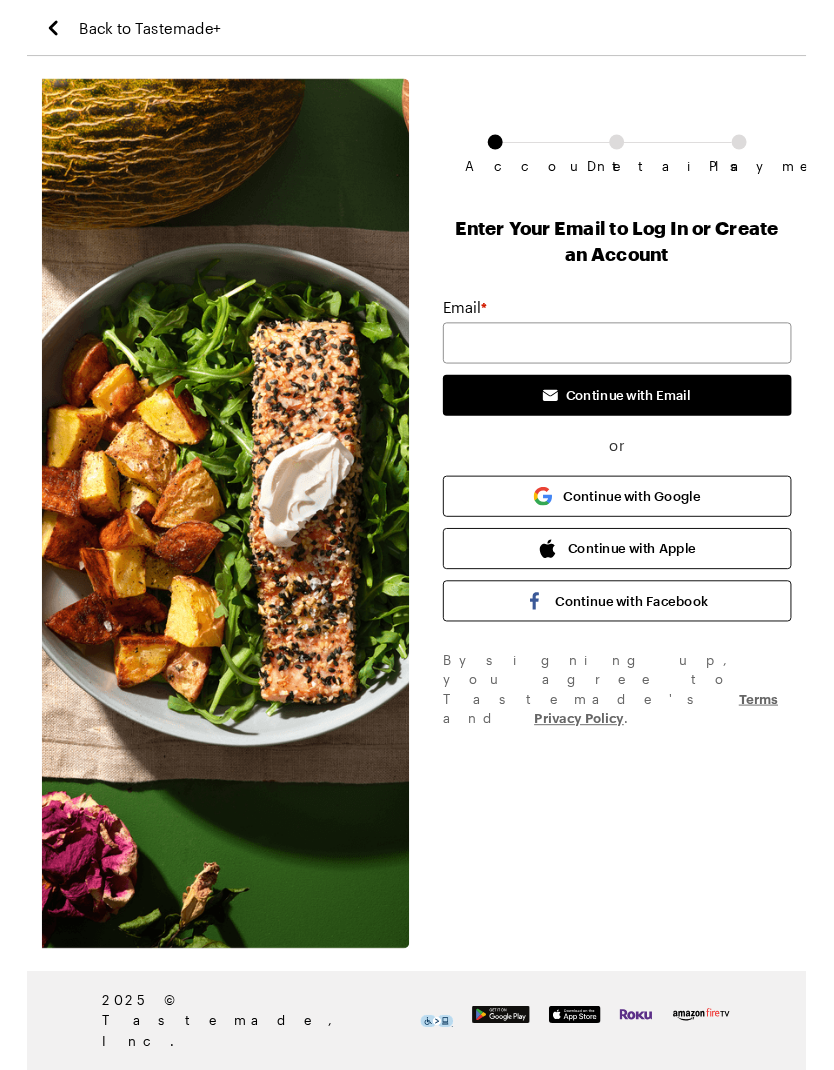 scroll, scrollTop: 0, scrollLeft: 0, axis: both 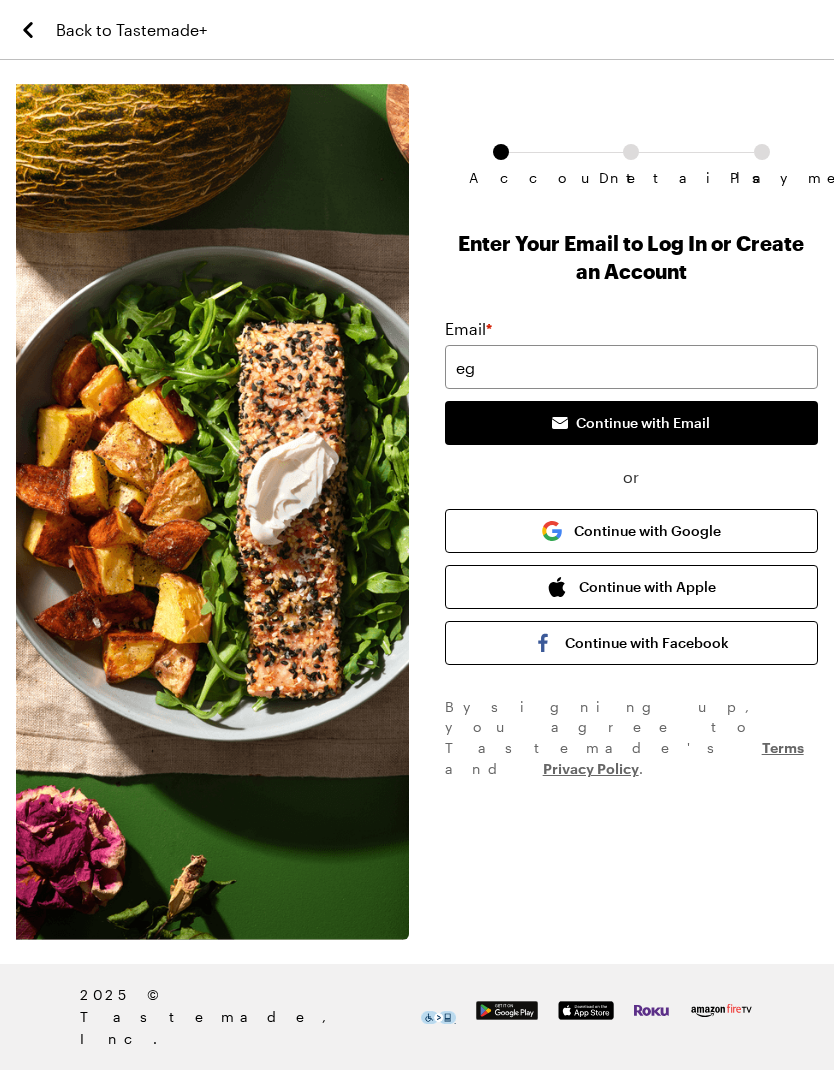 type on "[EMAIL]" 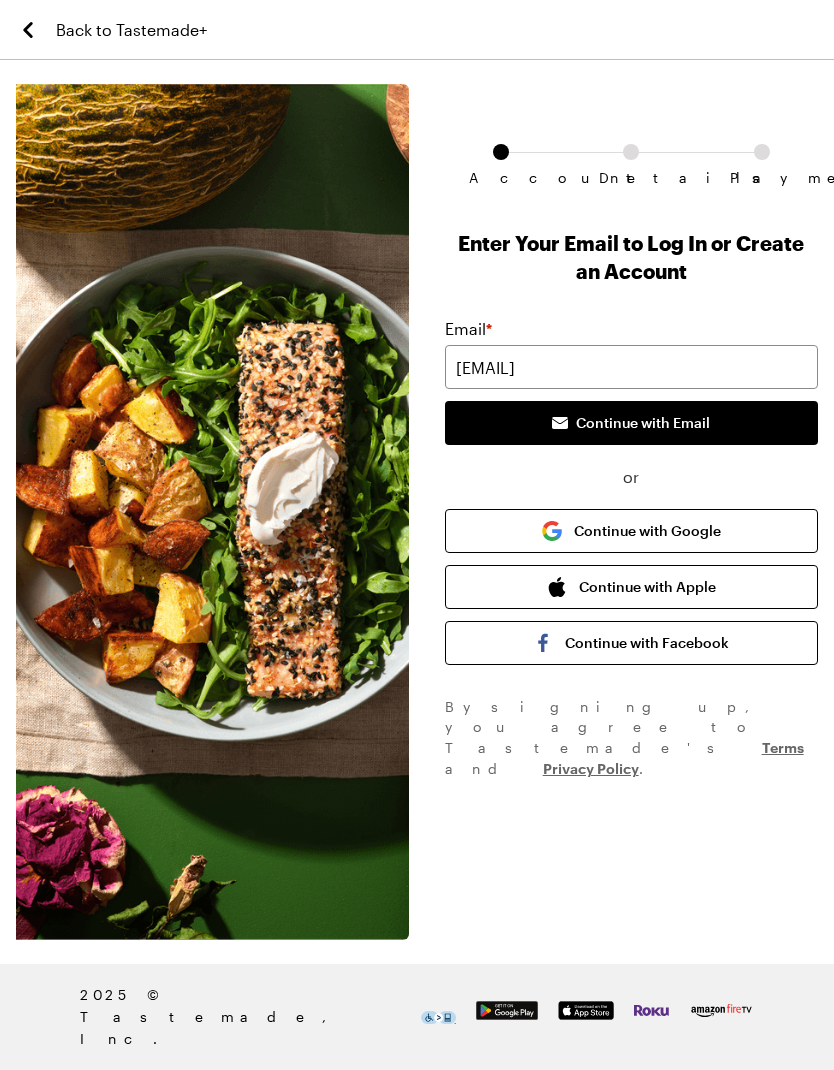click on "Continue with Email" at bounding box center [631, 423] 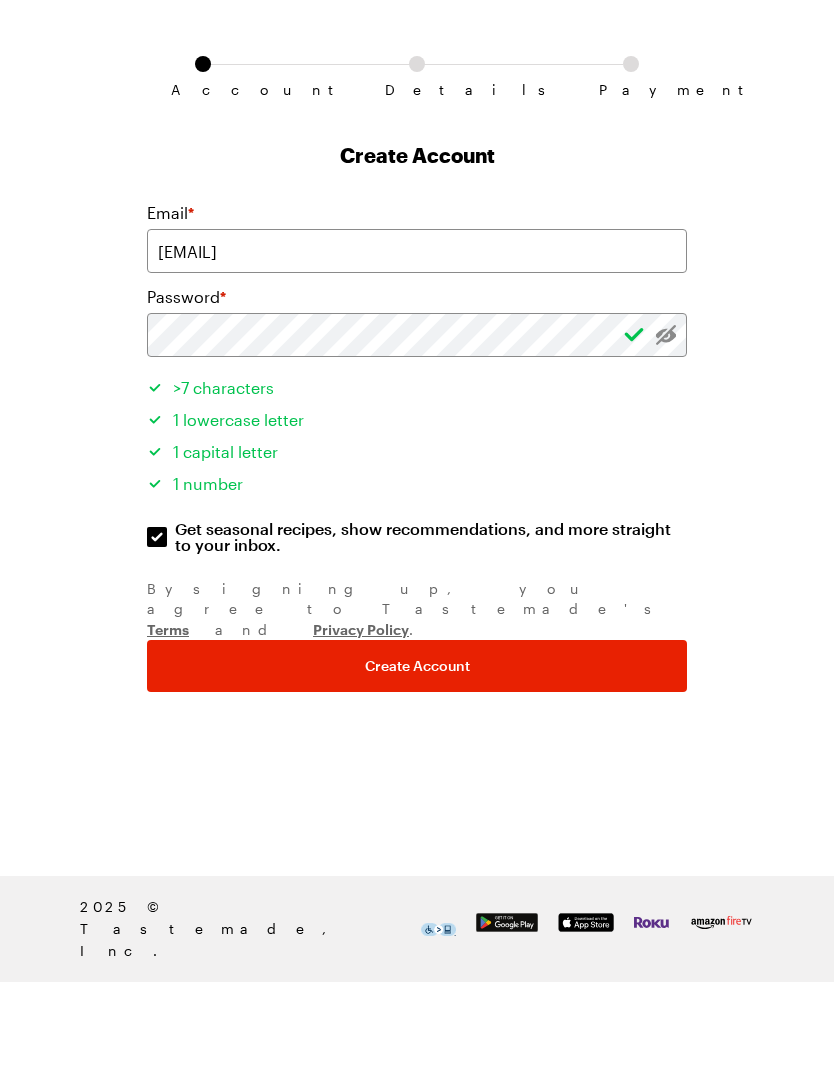 click on "Create Account" at bounding box center [417, 754] 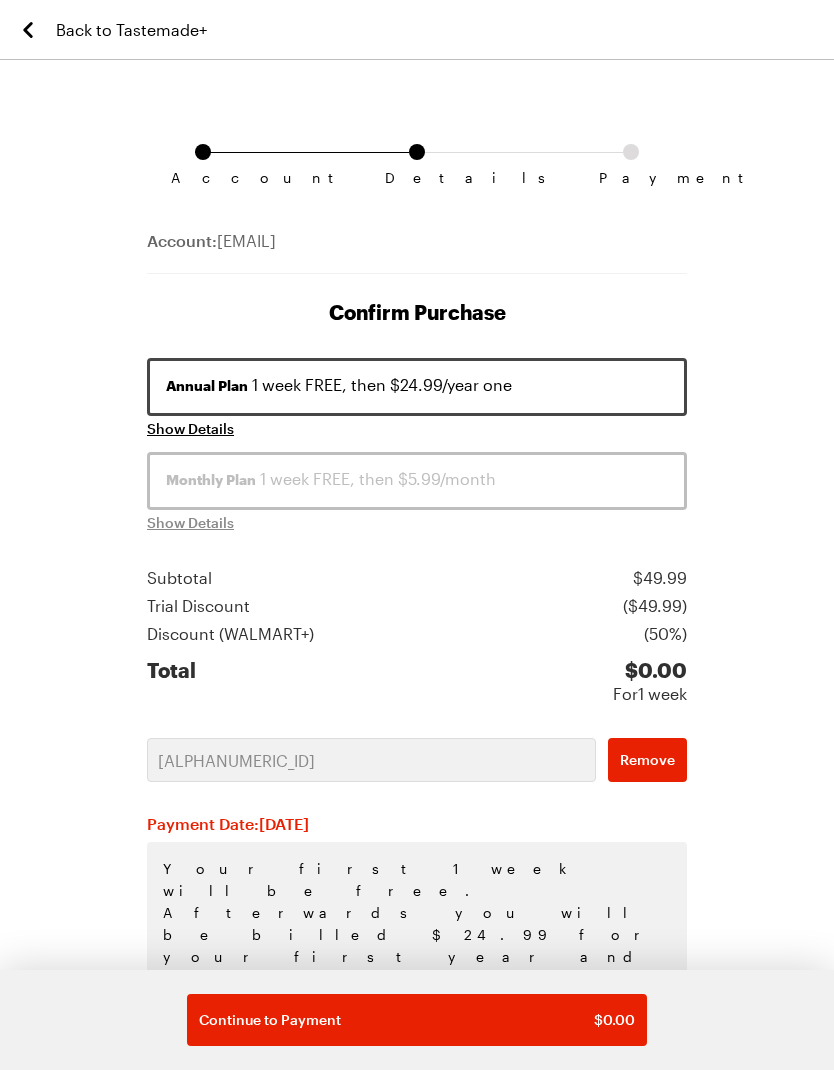 scroll, scrollTop: 0, scrollLeft: 0, axis: both 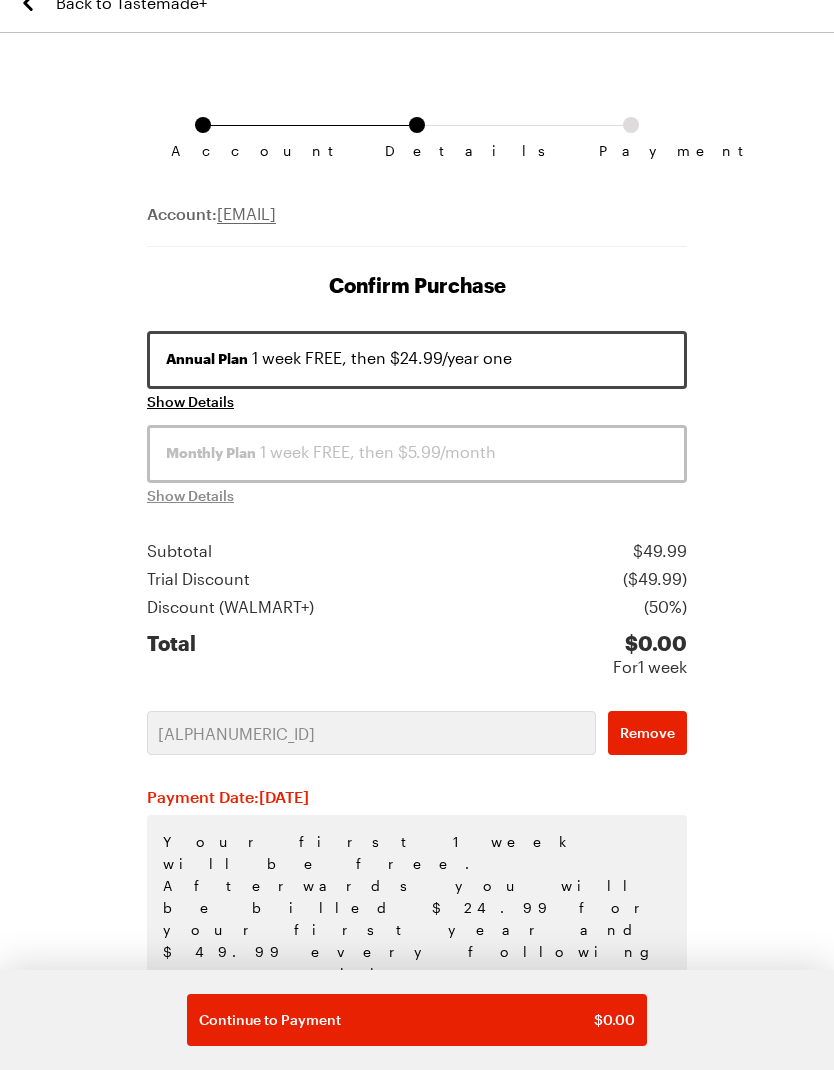 click on "Show Details" at bounding box center [190, 402] 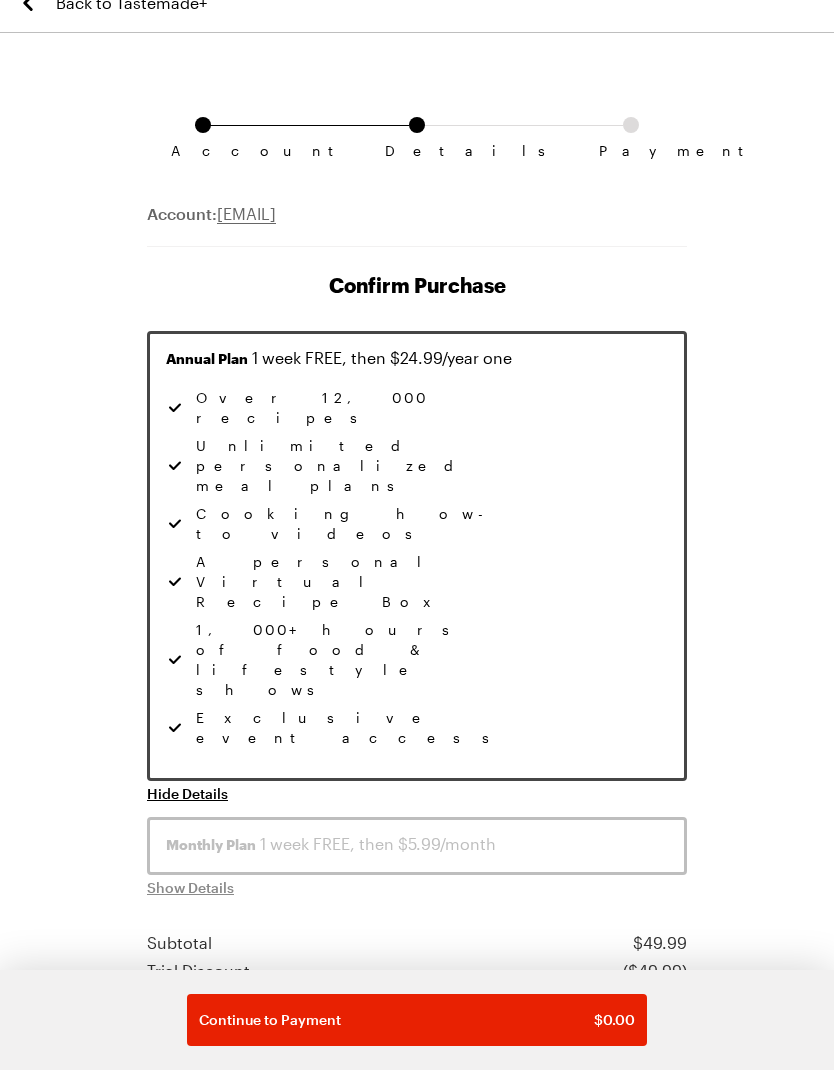 click on "Account Details Payment Account: [EMAIL] Confirm Purchase Annual Plan 1 week FREE, then $24.99/year one Over 12,000 recipes Unlimited personalized meal plans Cooking how-to videos A personal Virtual Recipe Box 1,000+ hours of food & lifestyle shows Exclusive event access Hide Details Monthly Plan 1 week FREE, then $5.99/month Show Details Subtotal $ 49.99 Trial Discount ($ 49.99 ) Discount ( WALMART+ ) ( 50% ) Total $ 0.00 For 1 week [ALPHANUMERIC_ID] Remove Payment Date: [DATE] Your first 1 week will be free. Afterwards you will be billed $24.99 for your first year and $49.99 every following year until you cancel, which you can do anytime in the Tastemade+ section of your dashboard. By selecting Subscribe, you agree to Tastemade's Terms , and Privacy Policy . Continue to Payment $ 0.00" at bounding box center [417, 896] 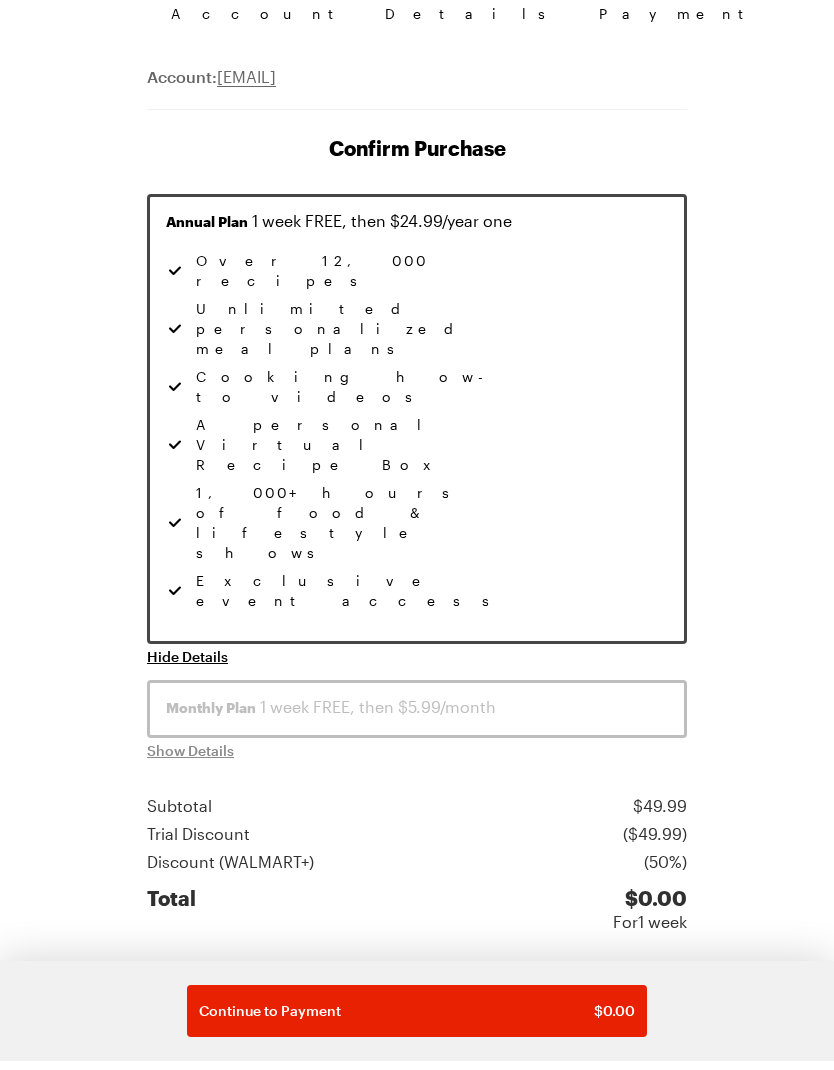 scroll, scrollTop: 235, scrollLeft: 0, axis: vertical 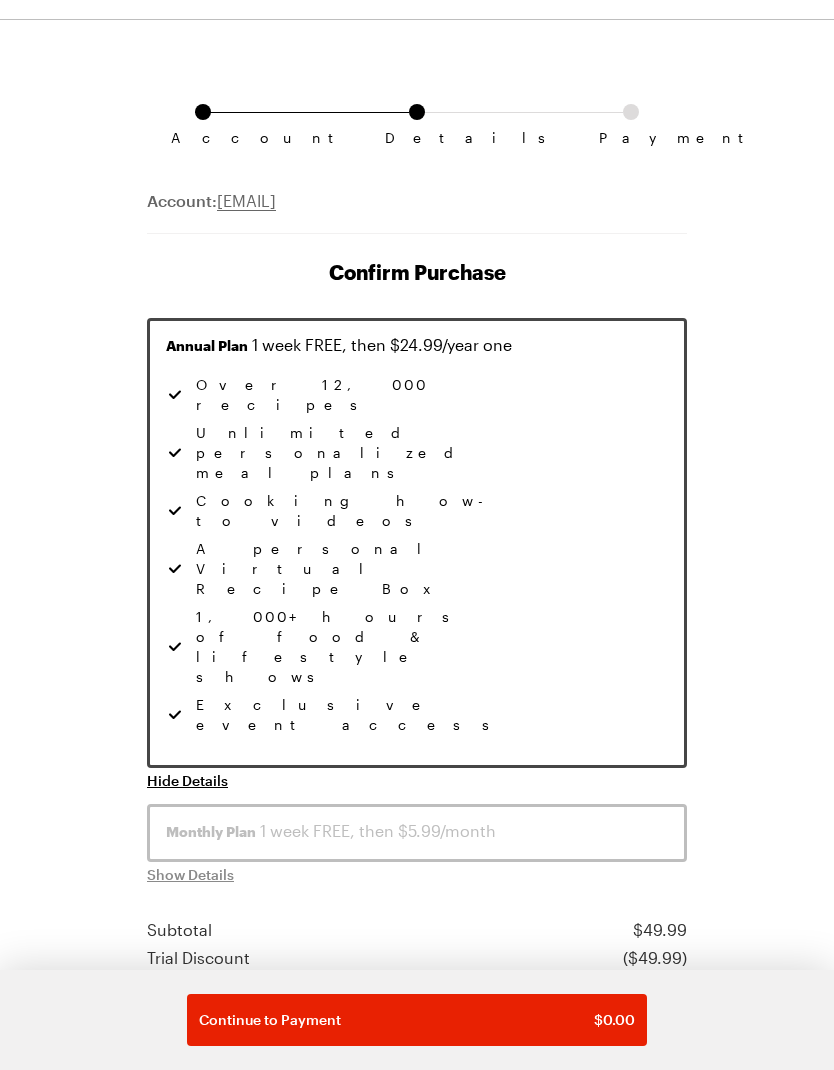 click on "Continue to Payment" at bounding box center (270, 1020) 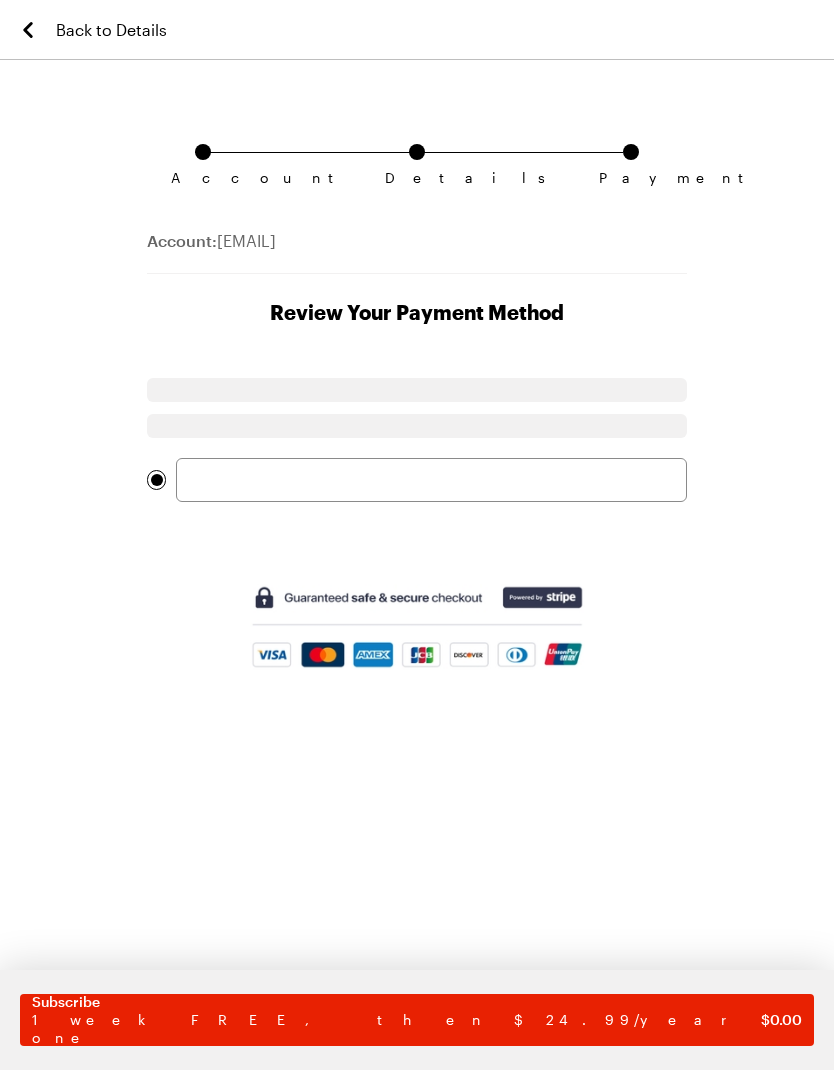 scroll, scrollTop: 0, scrollLeft: 0, axis: both 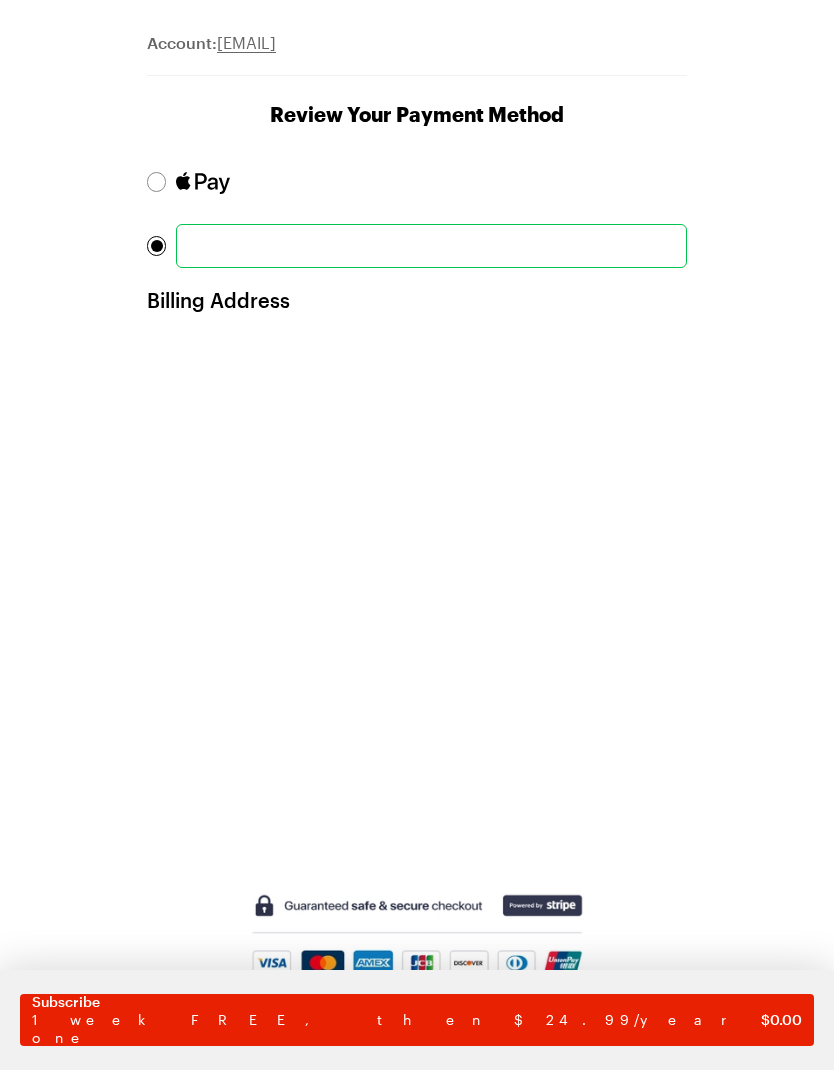 click on "1 week FREE, then $24.99/year one" at bounding box center (396, 1029) 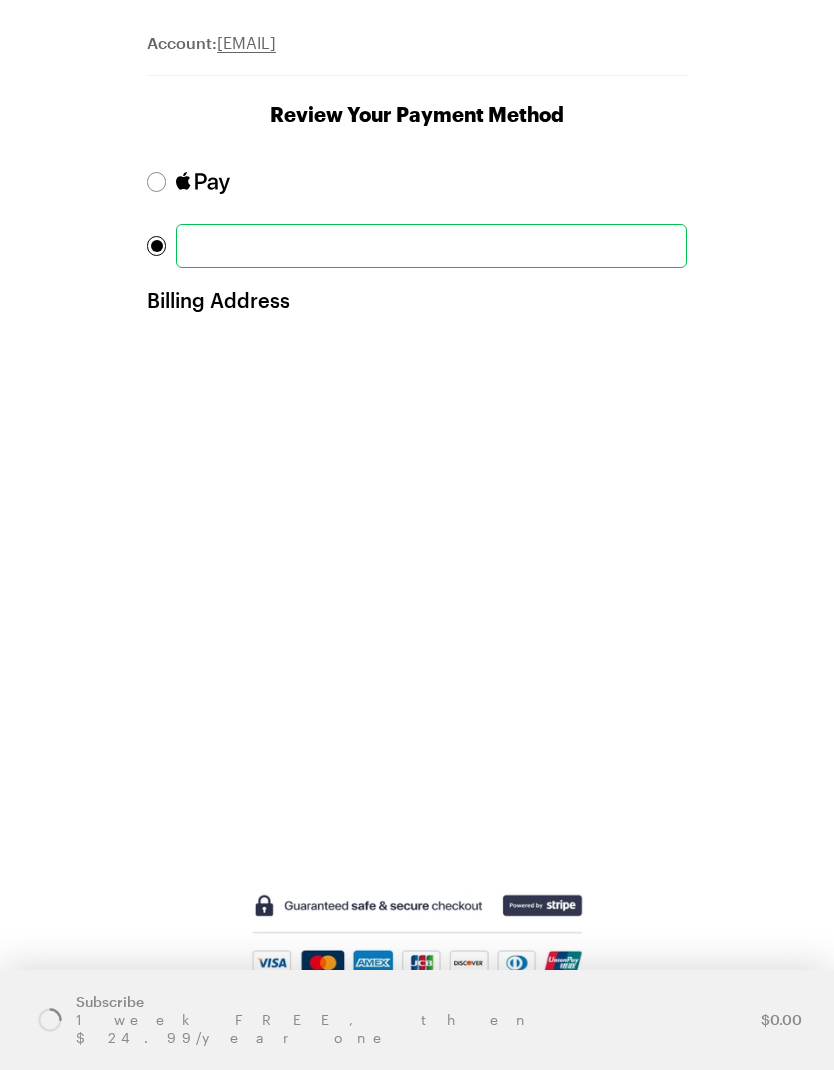 scroll, scrollTop: 0, scrollLeft: 0, axis: both 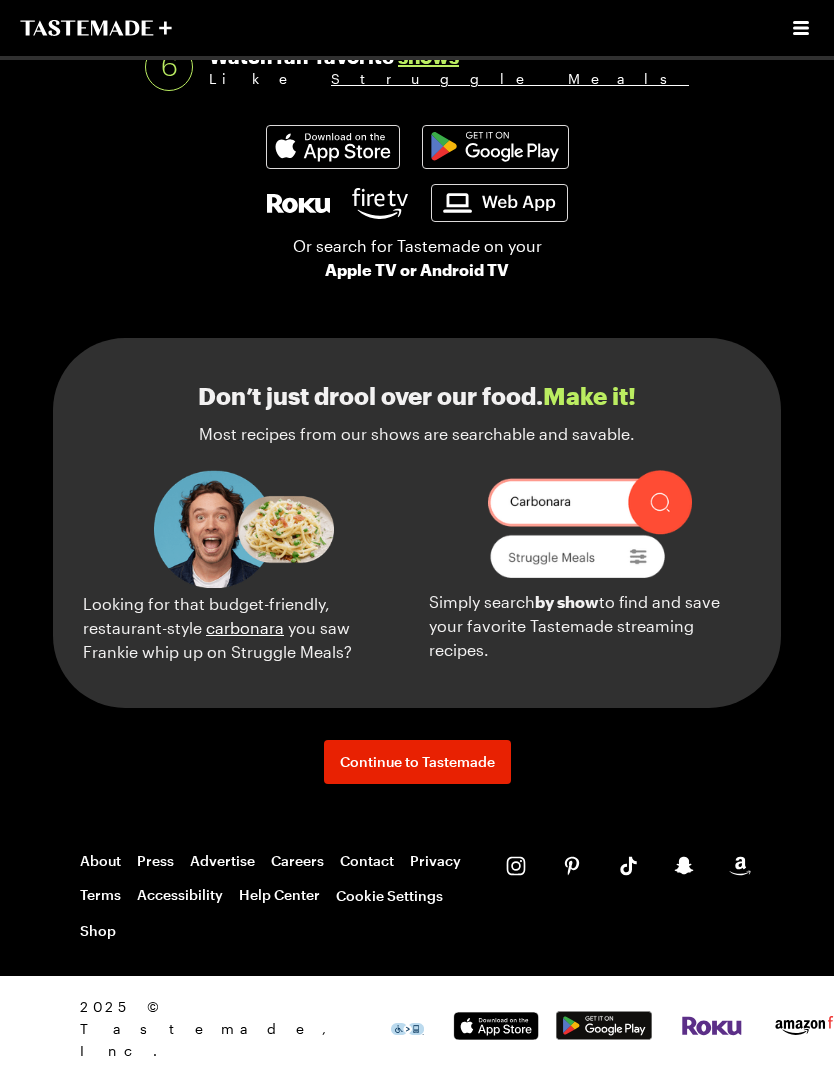 click at bounding box center (496, 1026) 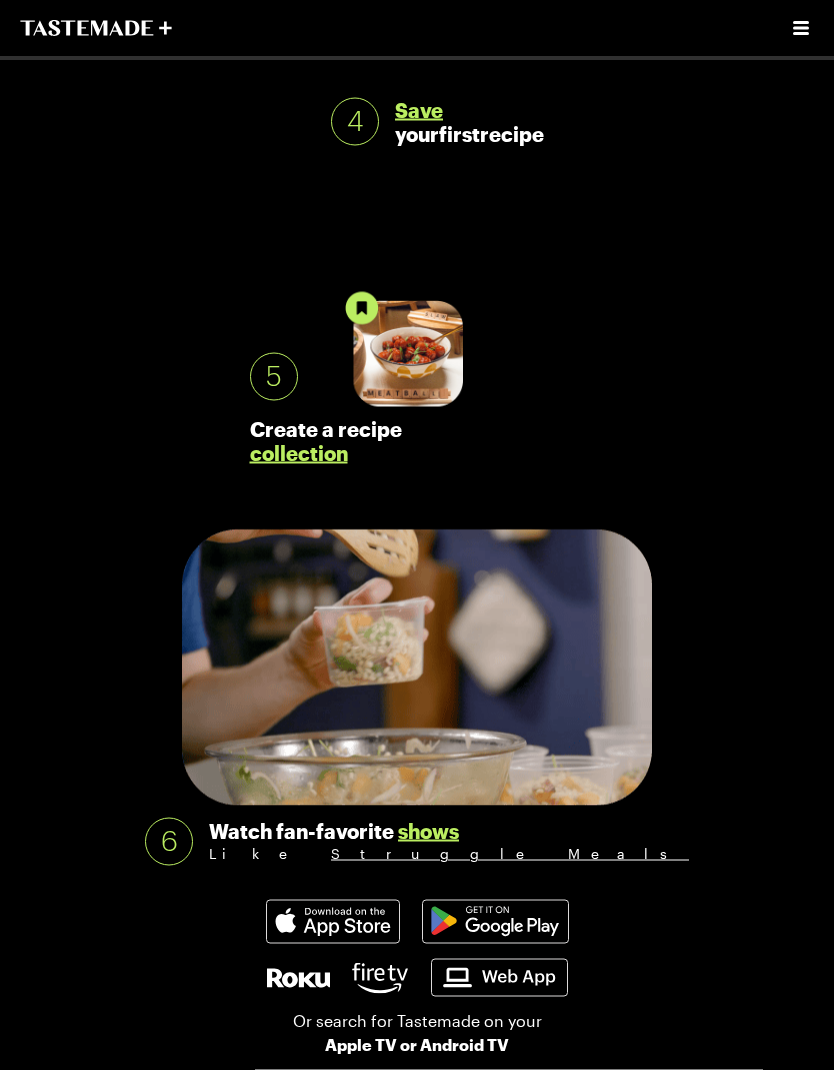 scroll, scrollTop: 1227, scrollLeft: 0, axis: vertical 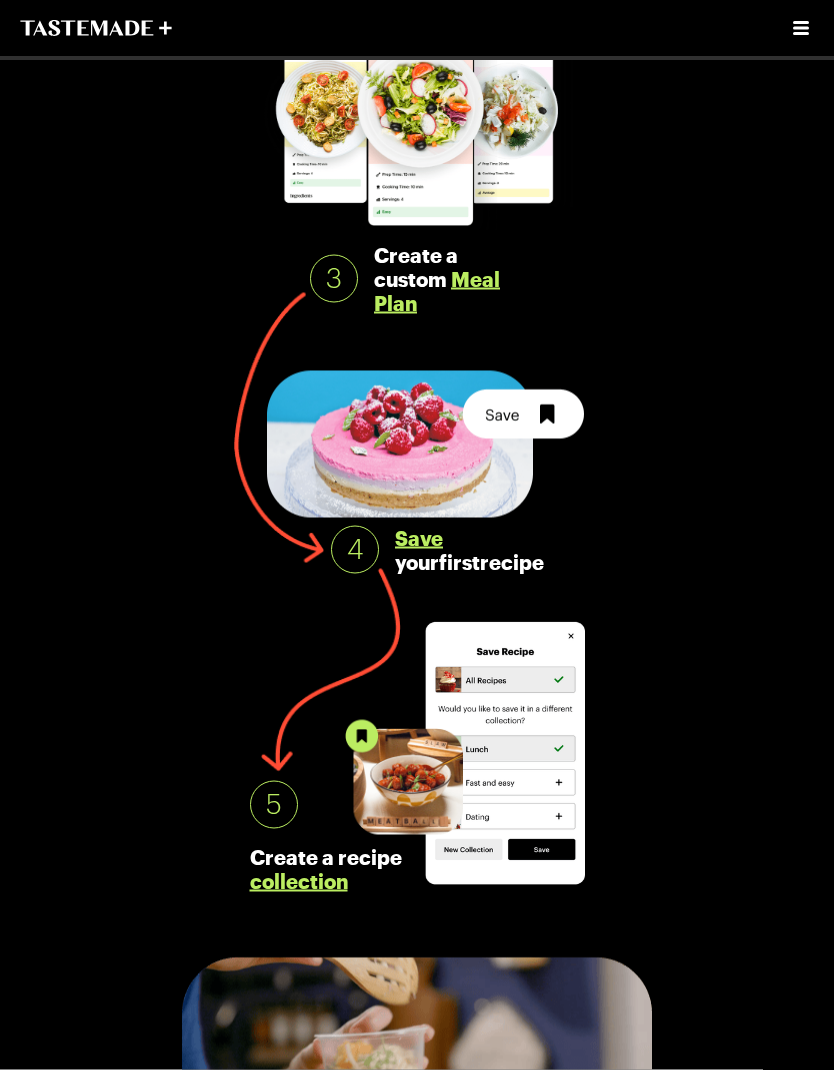 click 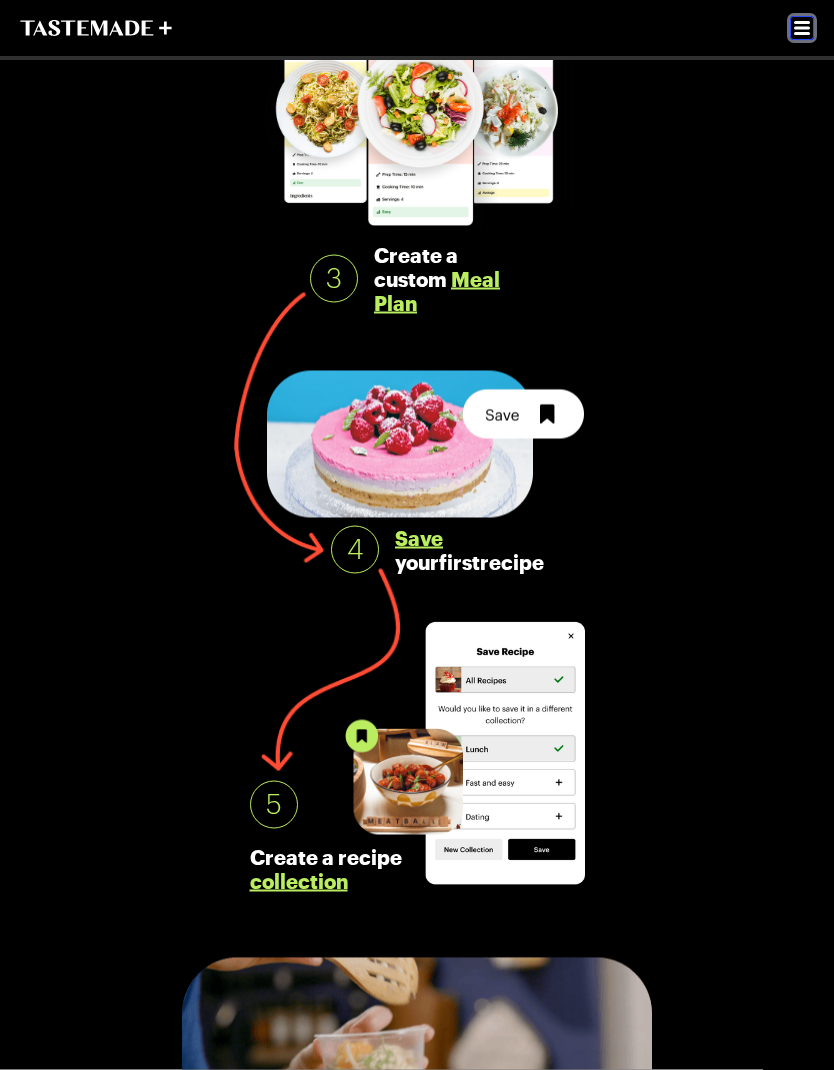 scroll, scrollTop: 952, scrollLeft: 0, axis: vertical 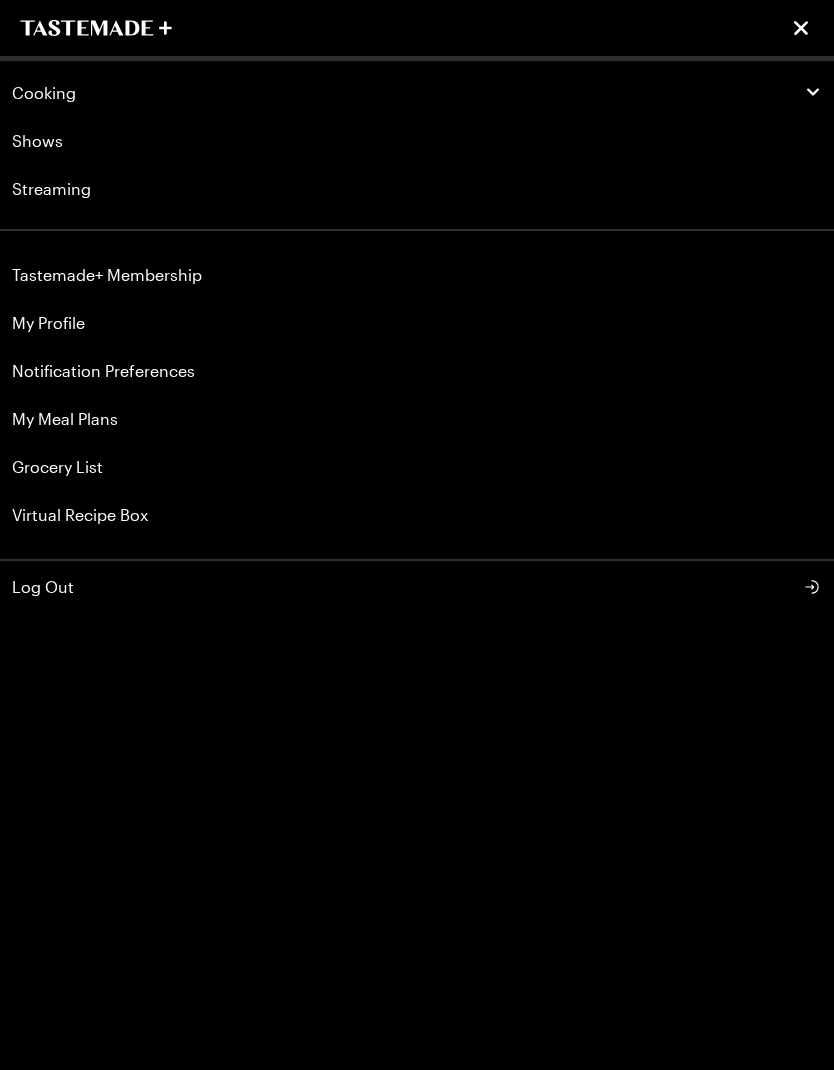click on "Tastemade+ Membership" at bounding box center [417, 275] 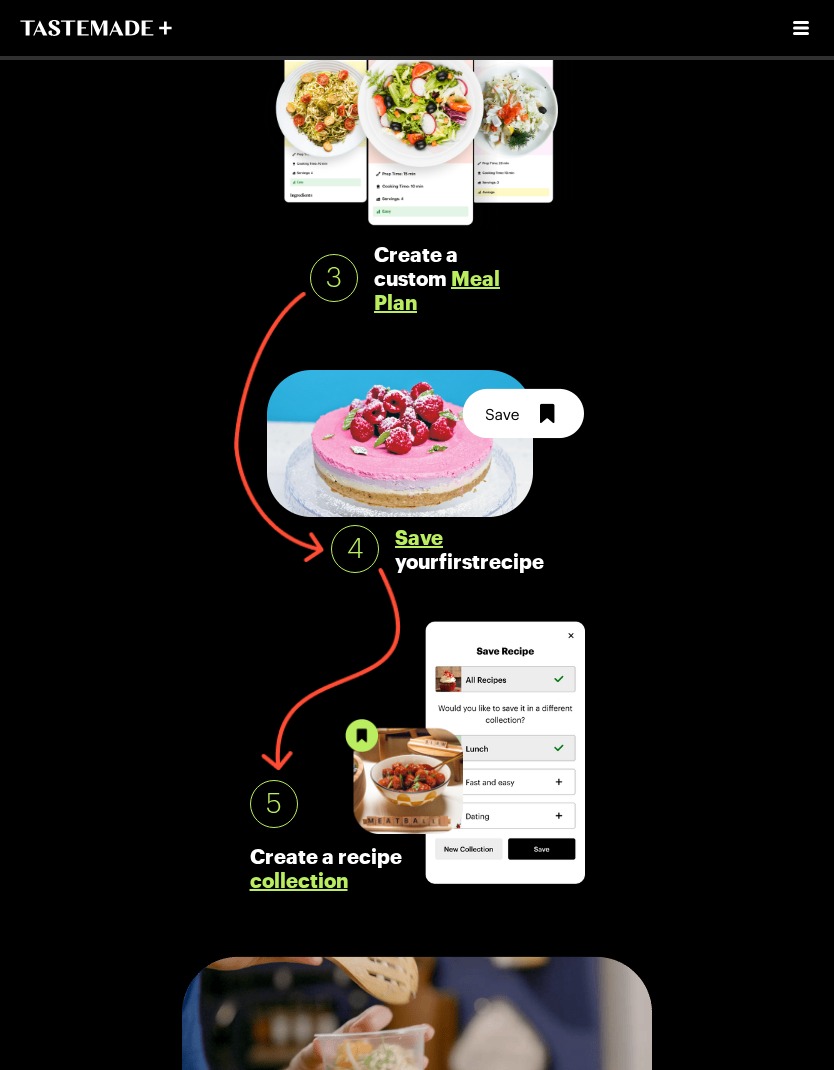 click 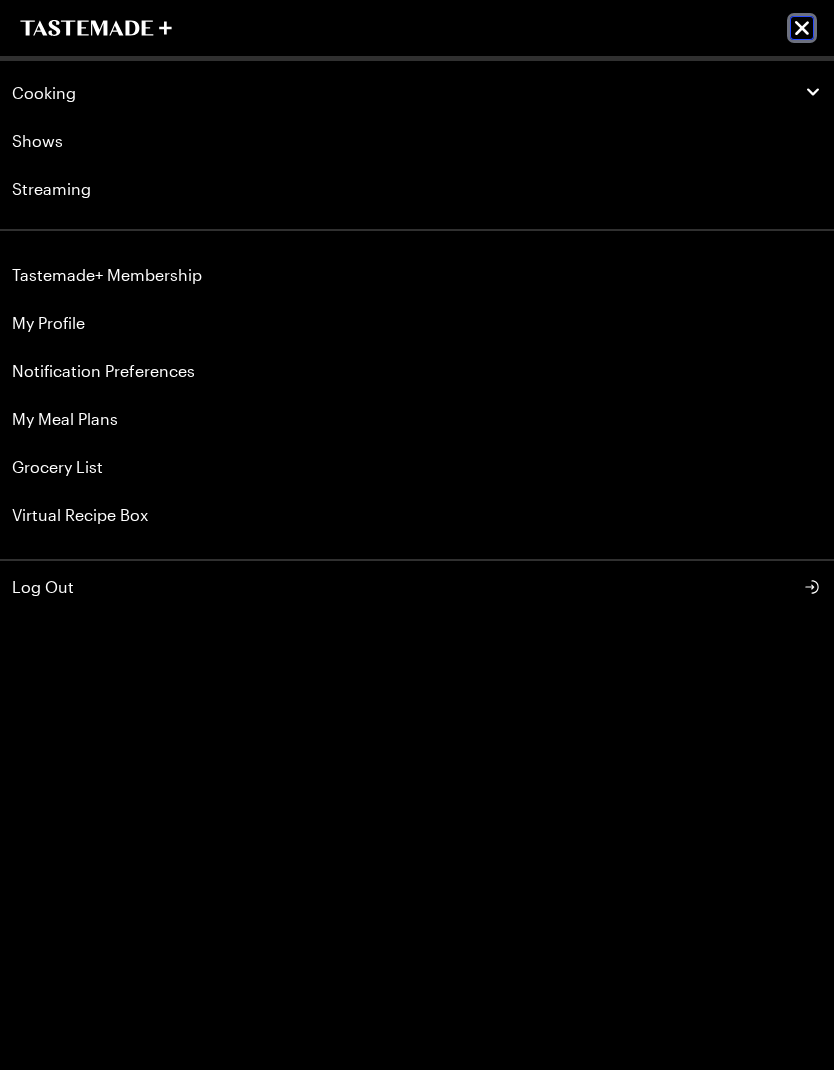 scroll, scrollTop: 0, scrollLeft: 0, axis: both 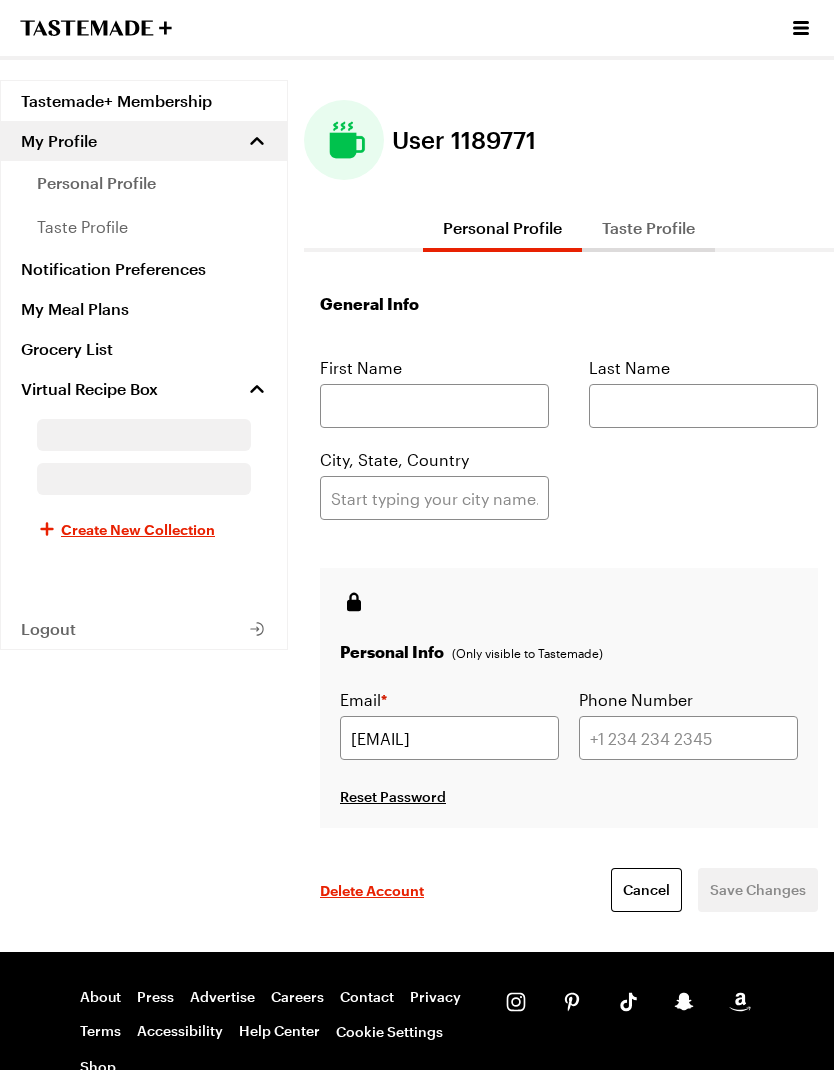 click on "Notification Preferences" at bounding box center (144, 269) 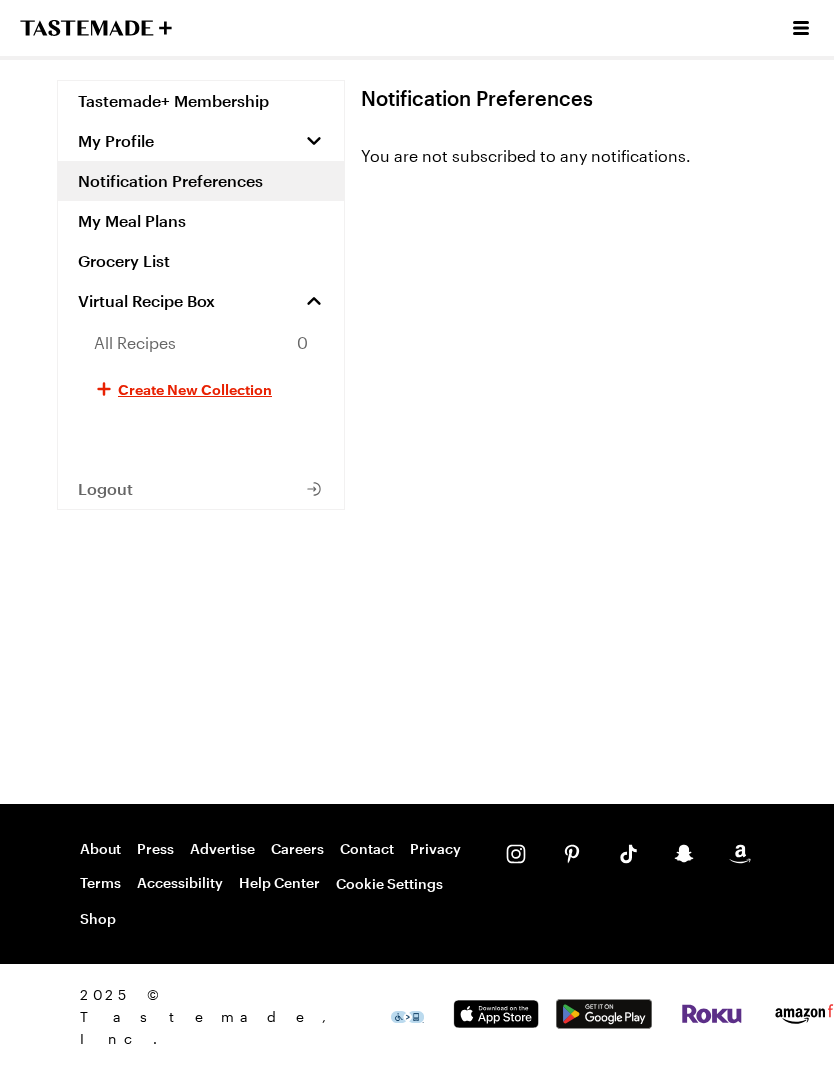 click 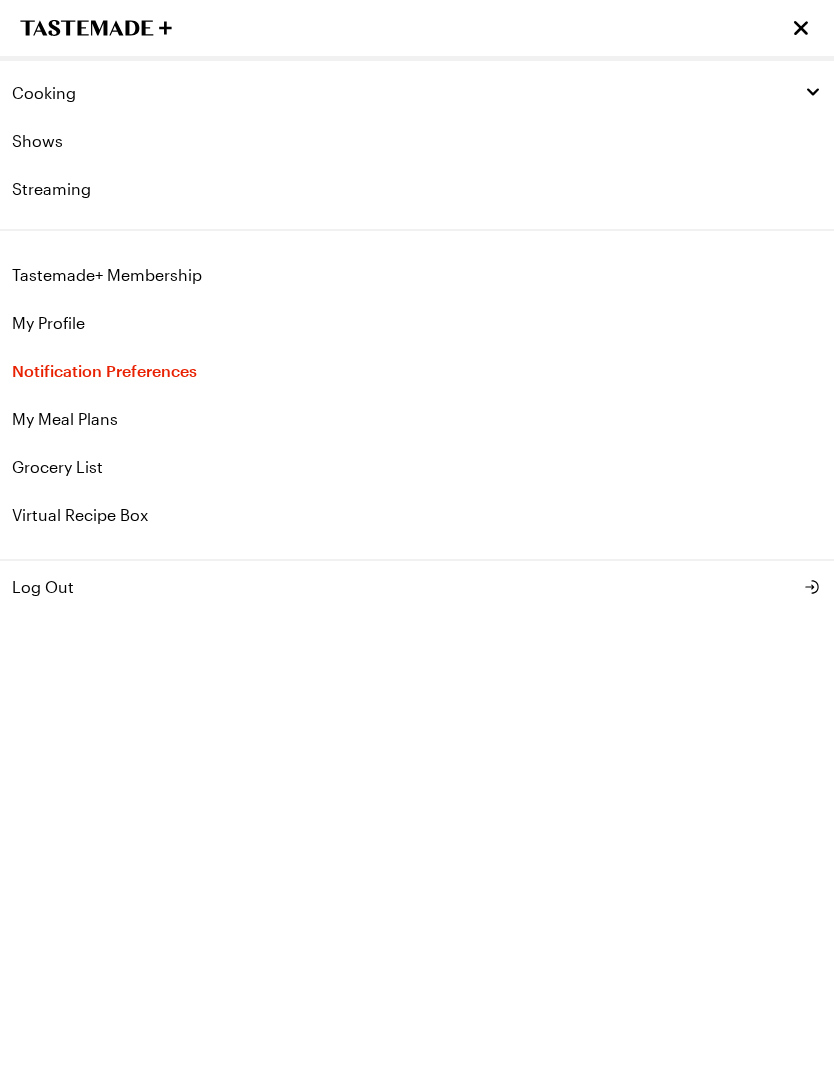 click on "Cooking" at bounding box center [44, 93] 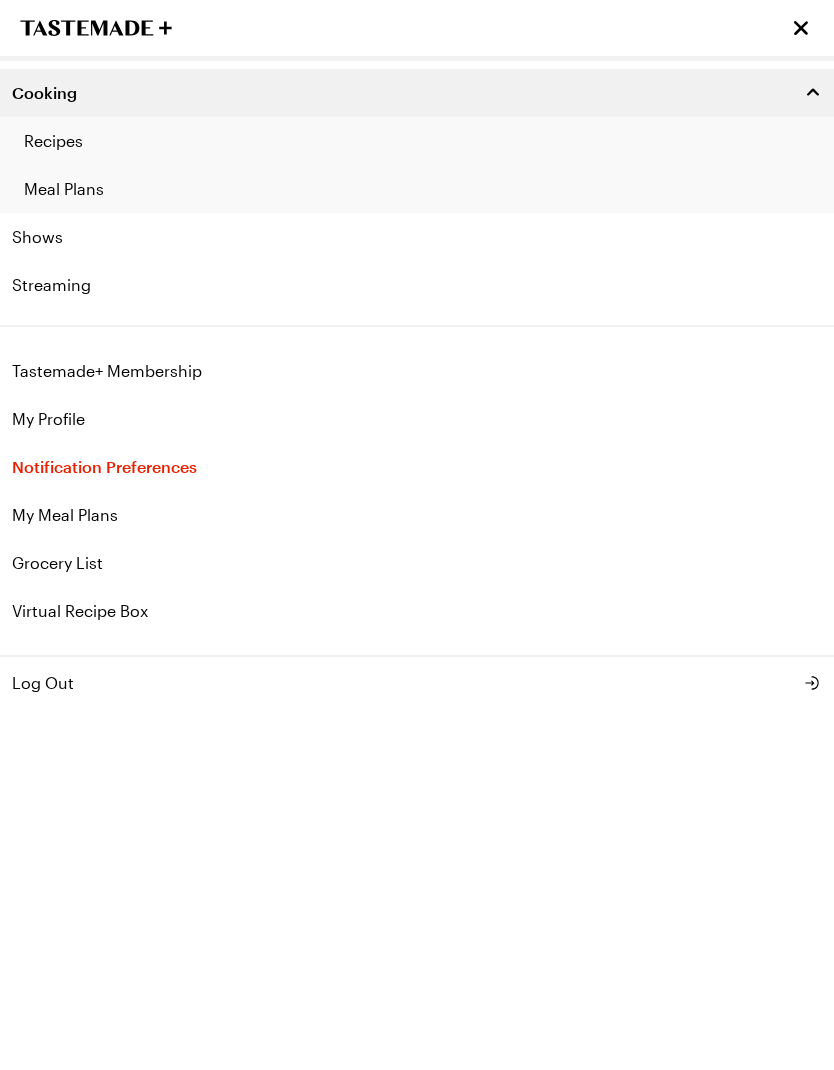 click on "Streaming" at bounding box center (417, 285) 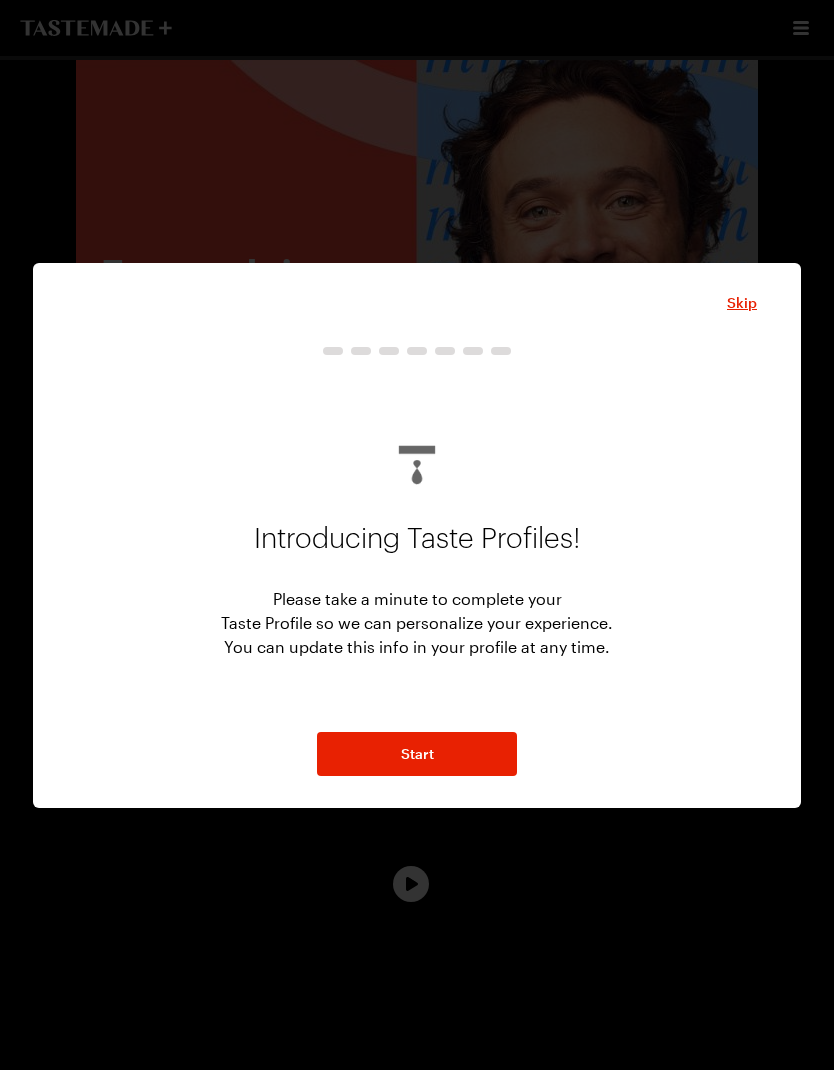 click on "Skip" at bounding box center (742, 303) 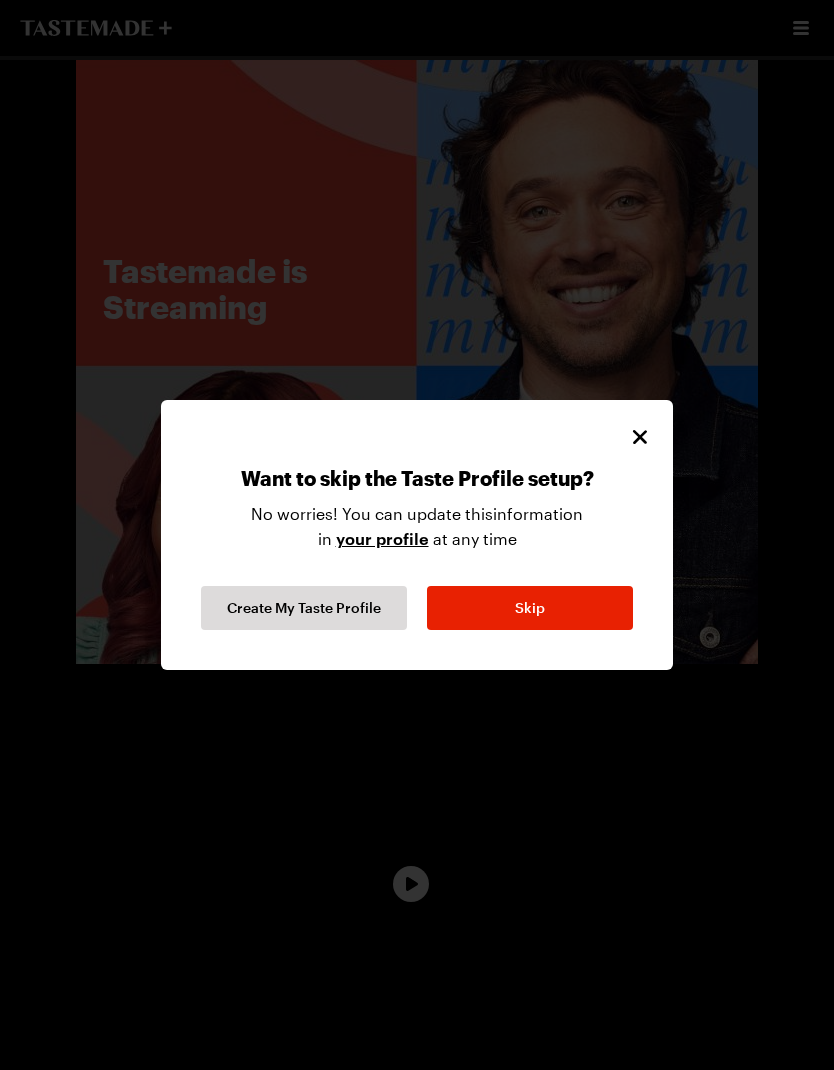 click 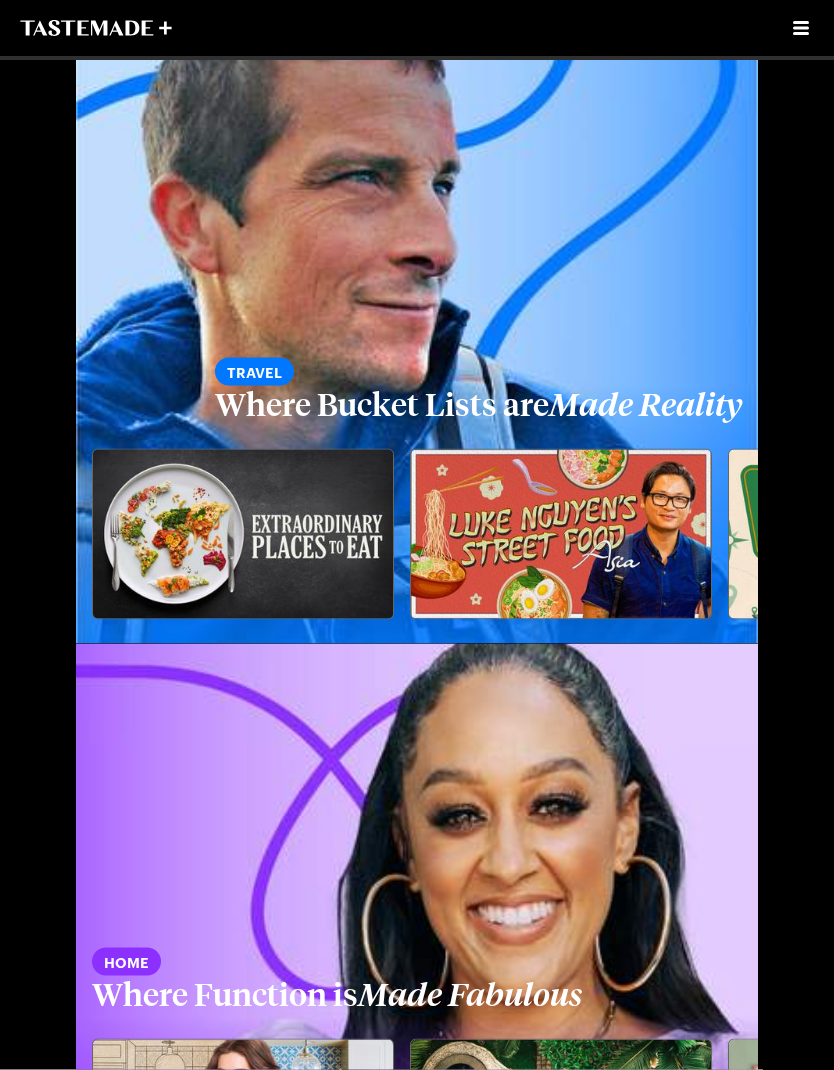 scroll, scrollTop: 2960, scrollLeft: 0, axis: vertical 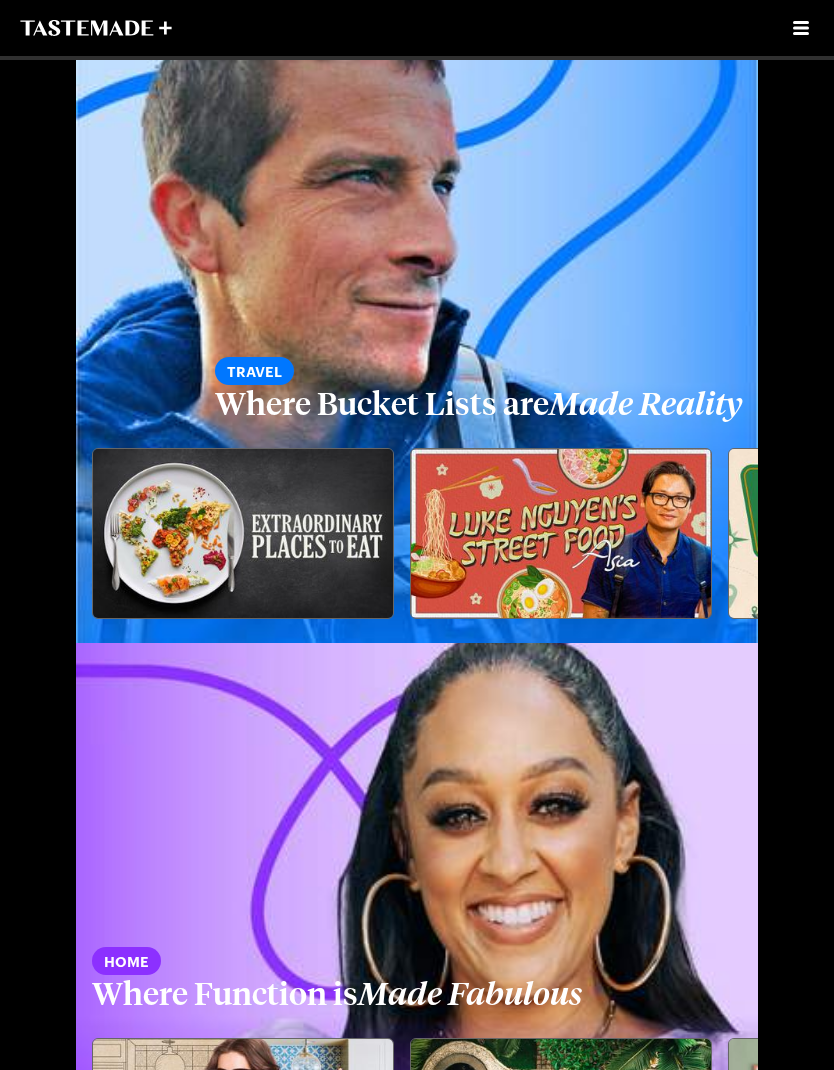 click 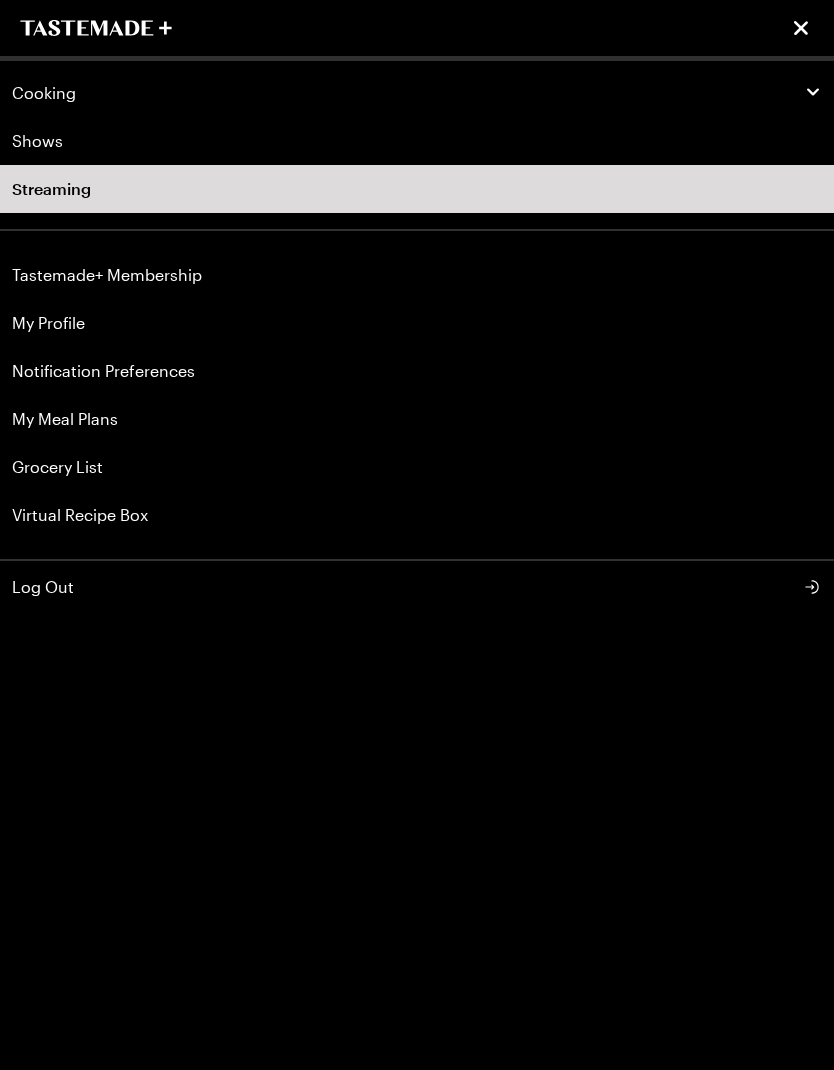 click on "Tastemade+ Membership" at bounding box center (417, 275) 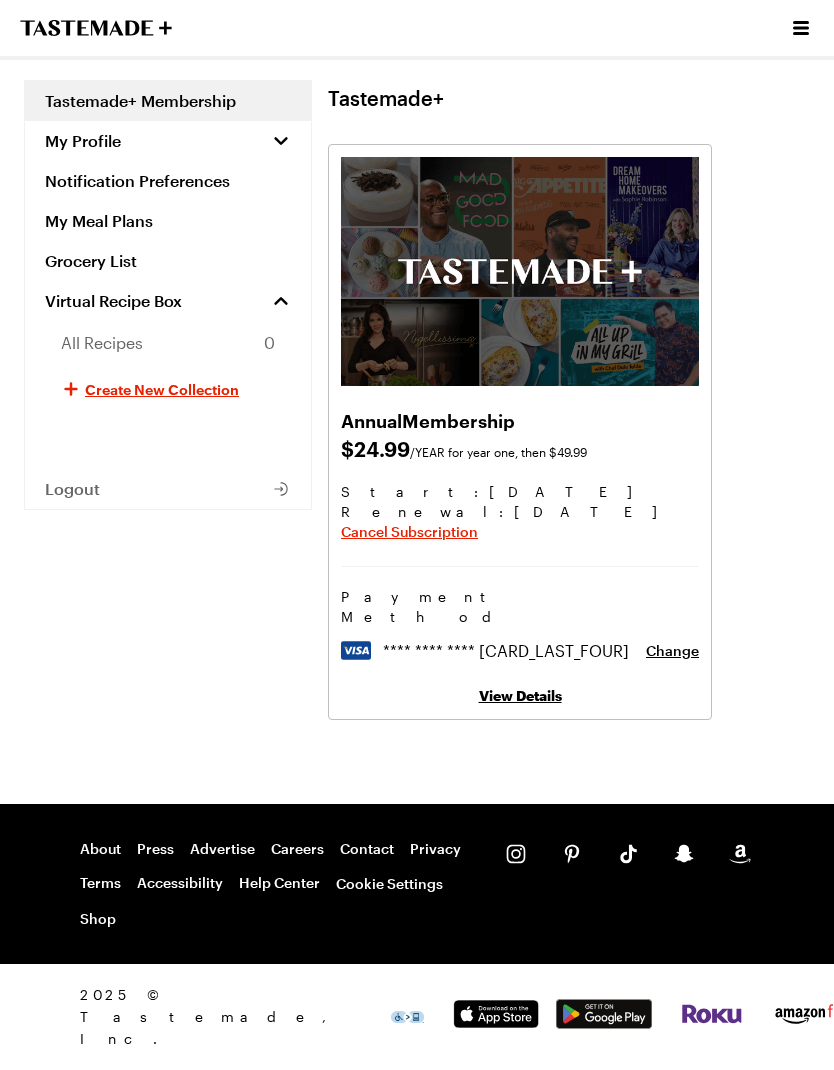 scroll, scrollTop: 0, scrollLeft: 0, axis: both 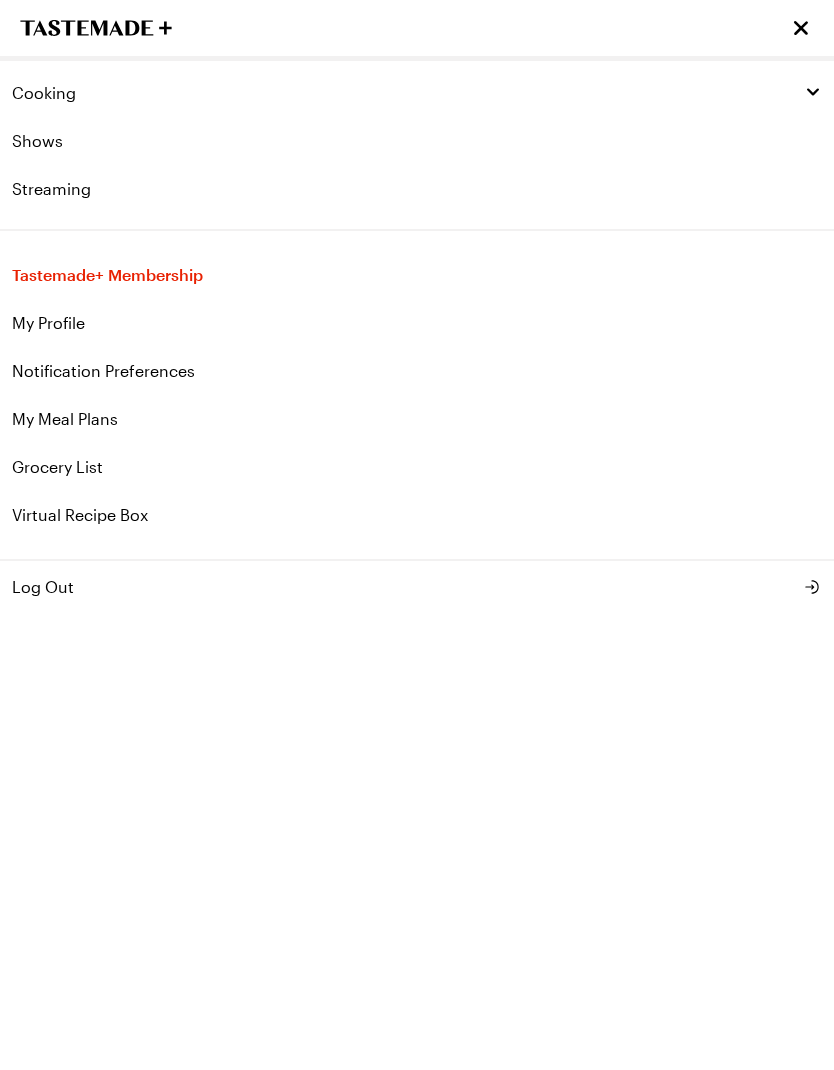click on "Shows" at bounding box center (417, 141) 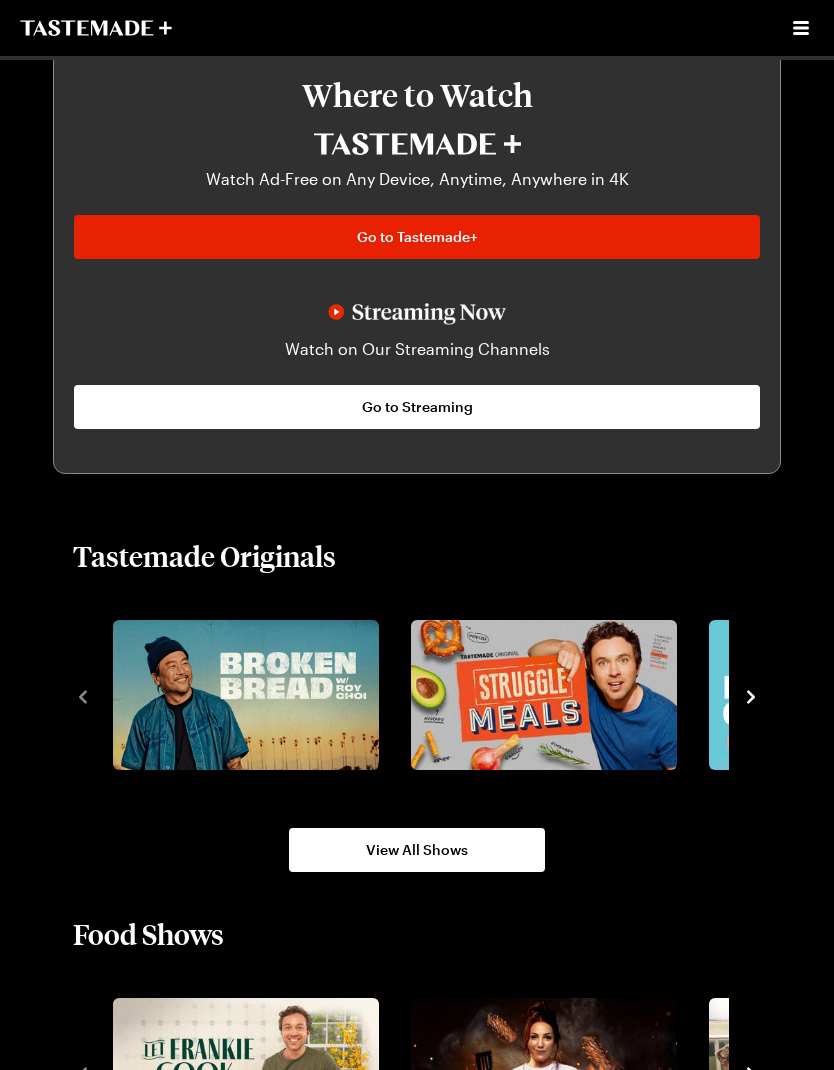 scroll, scrollTop: 1144, scrollLeft: 0, axis: vertical 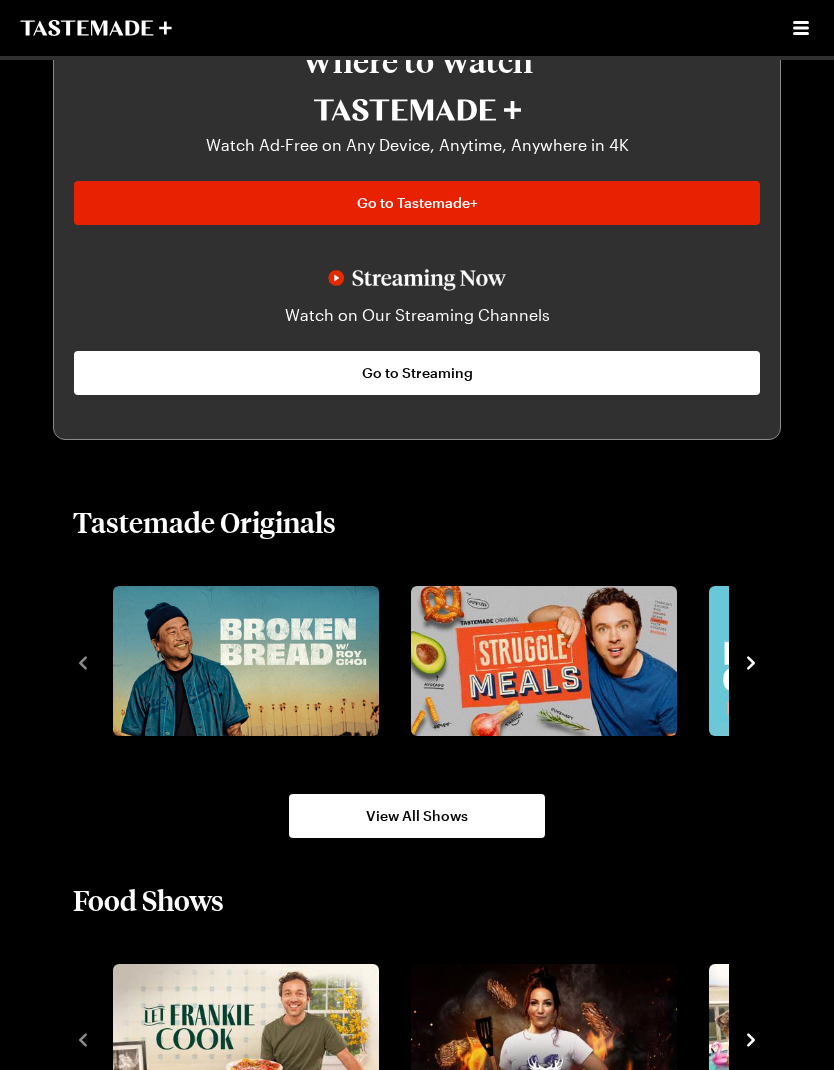 click on "Go to Tastemade+" at bounding box center (417, 203) 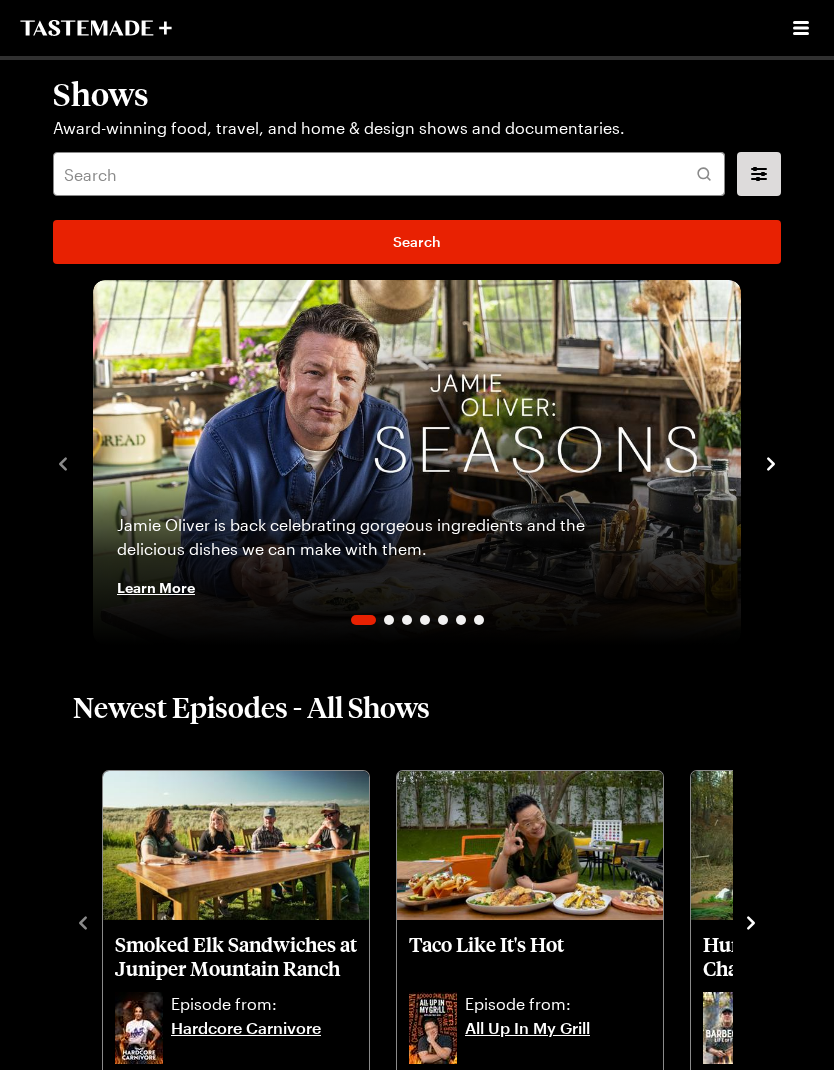 scroll, scrollTop: 0, scrollLeft: 0, axis: both 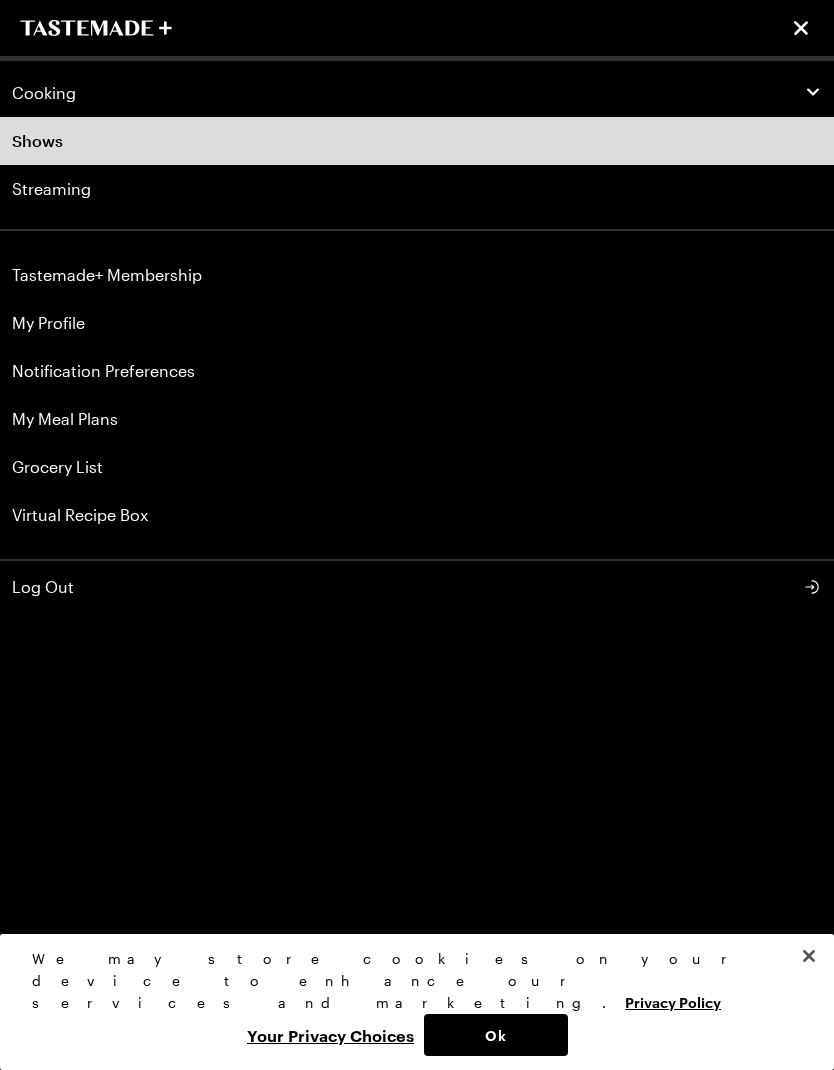 click on "Cooking" at bounding box center [44, 93] 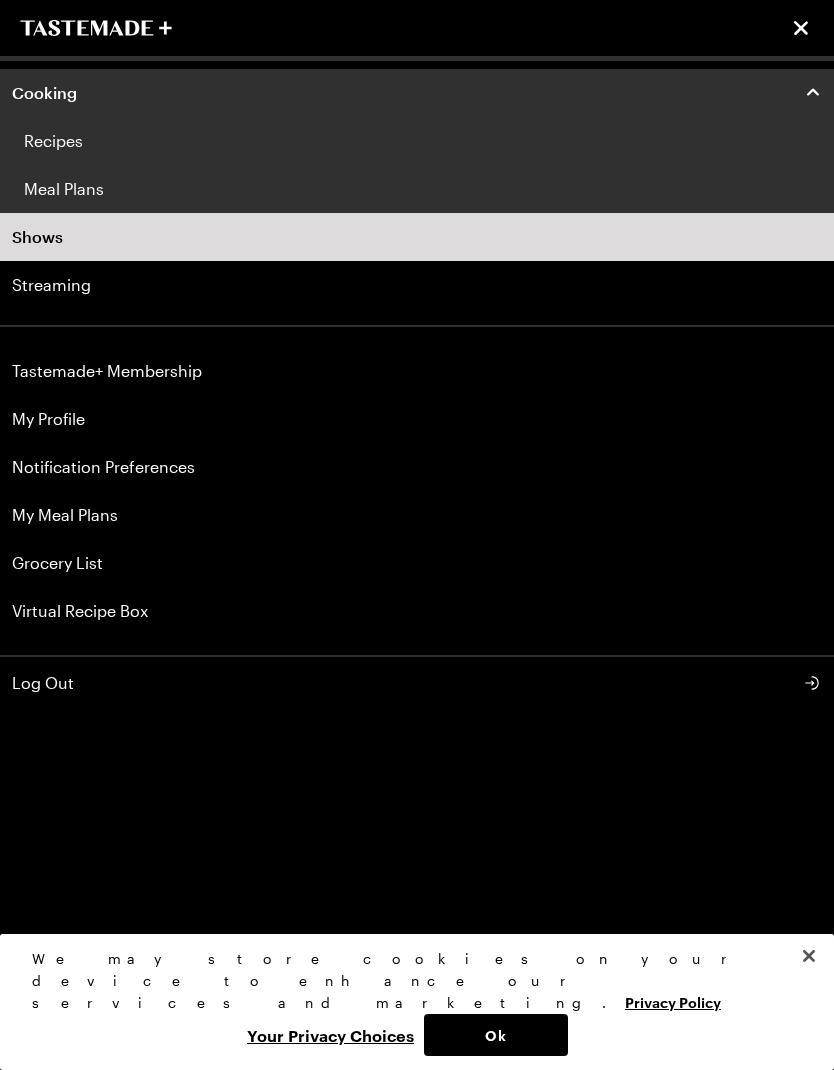 click on "Recipes" at bounding box center (417, 141) 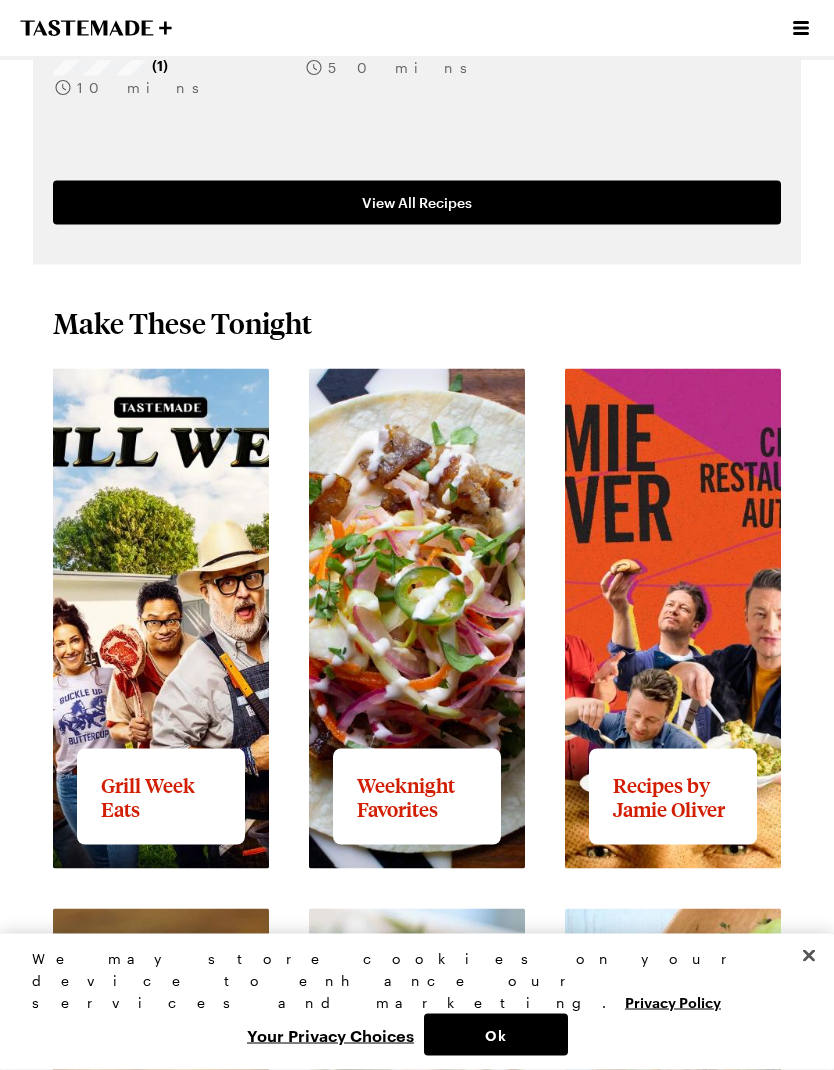click 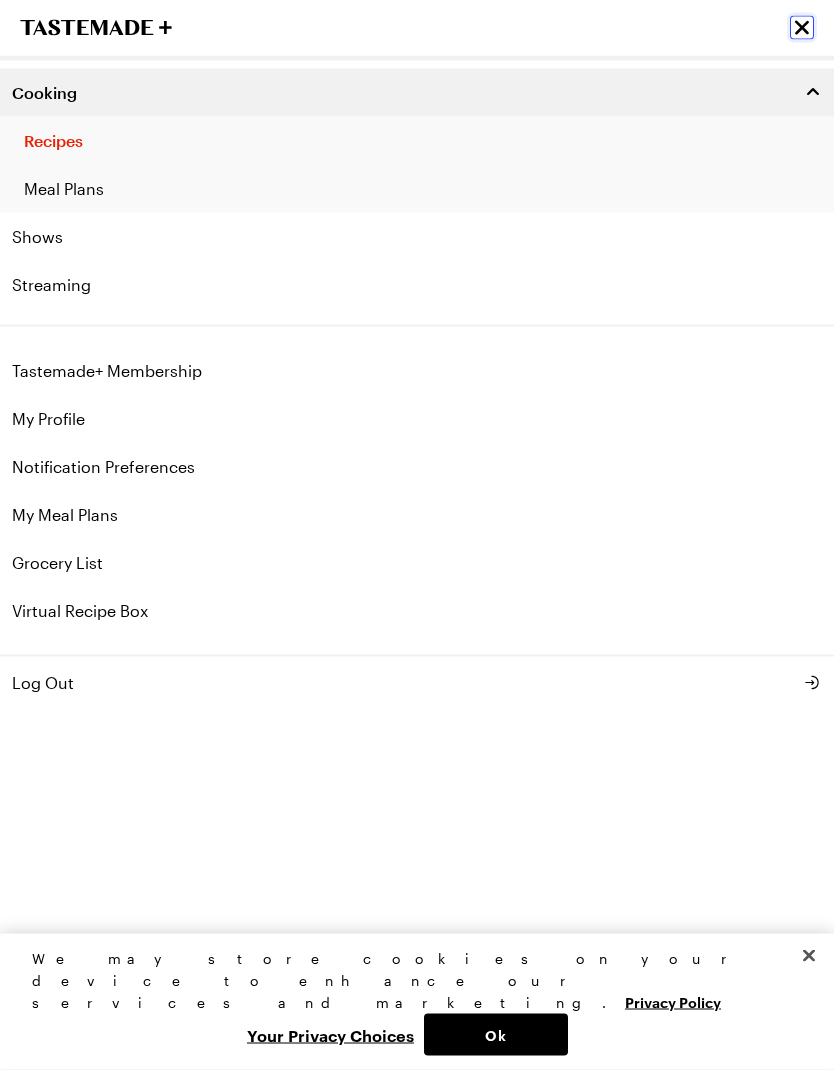 scroll, scrollTop: 1567, scrollLeft: 0, axis: vertical 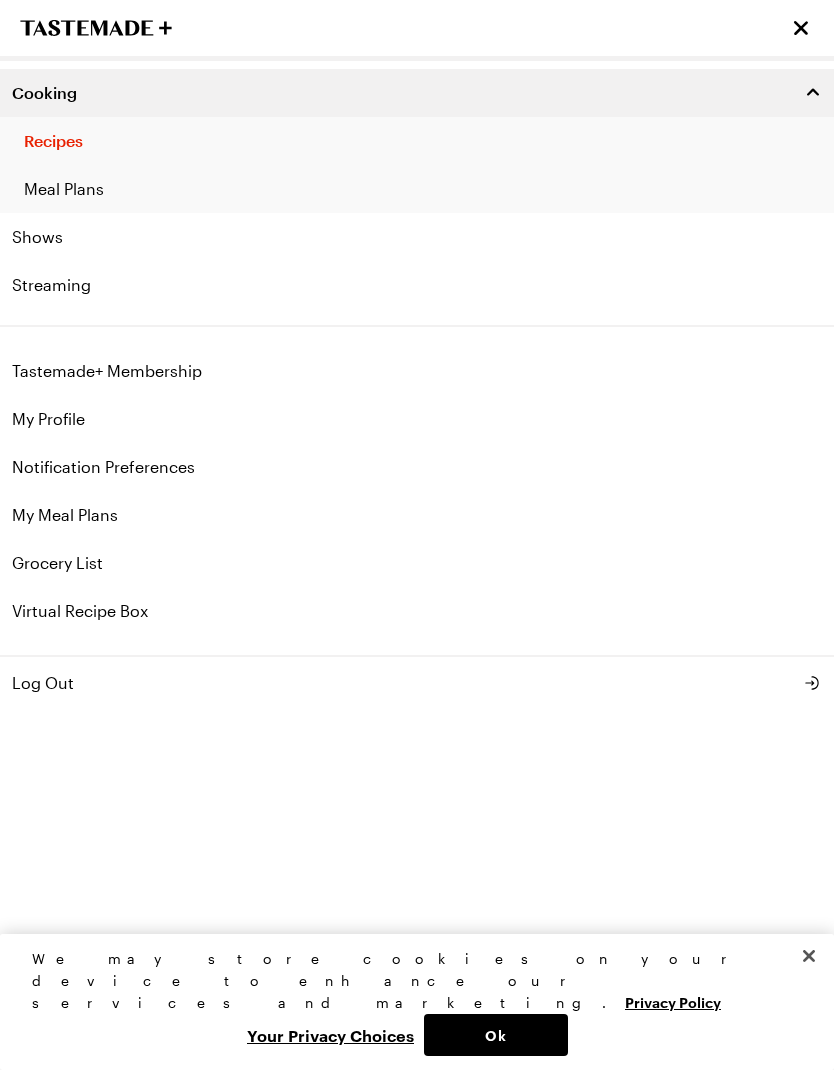 click on "Tastemade+ Membership" at bounding box center [417, 371] 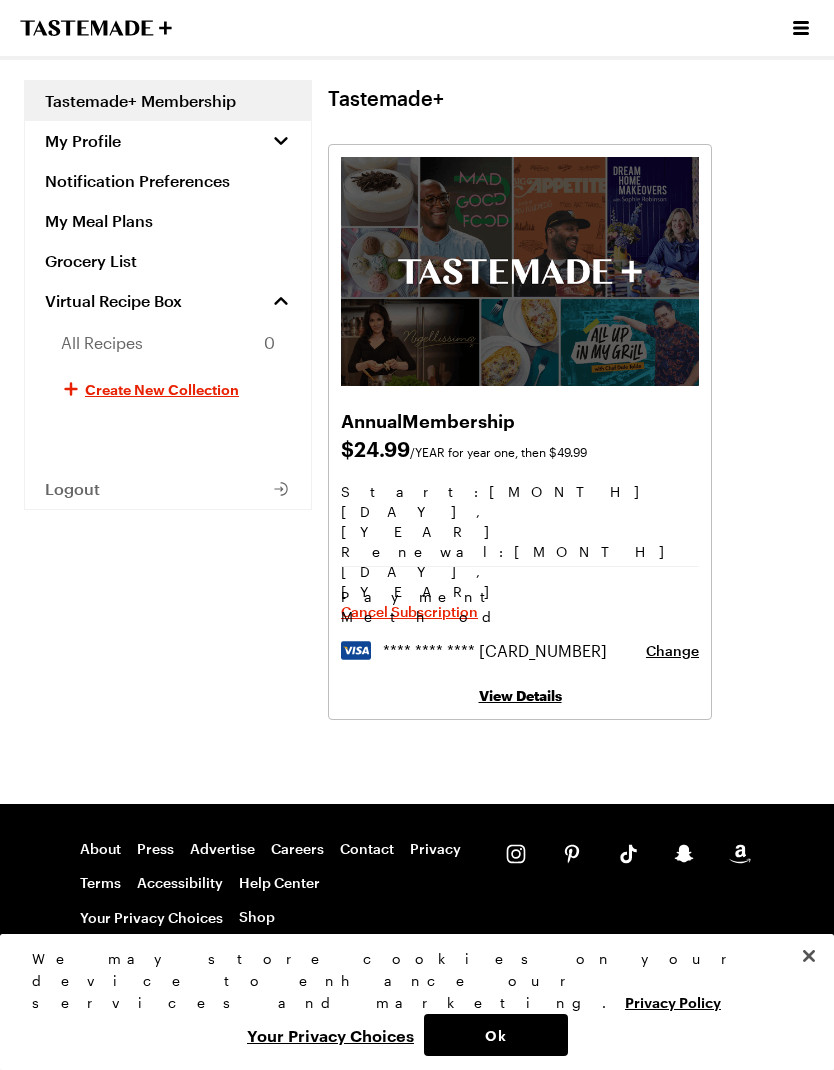 click on "Cancel Subscription" at bounding box center [409, 612] 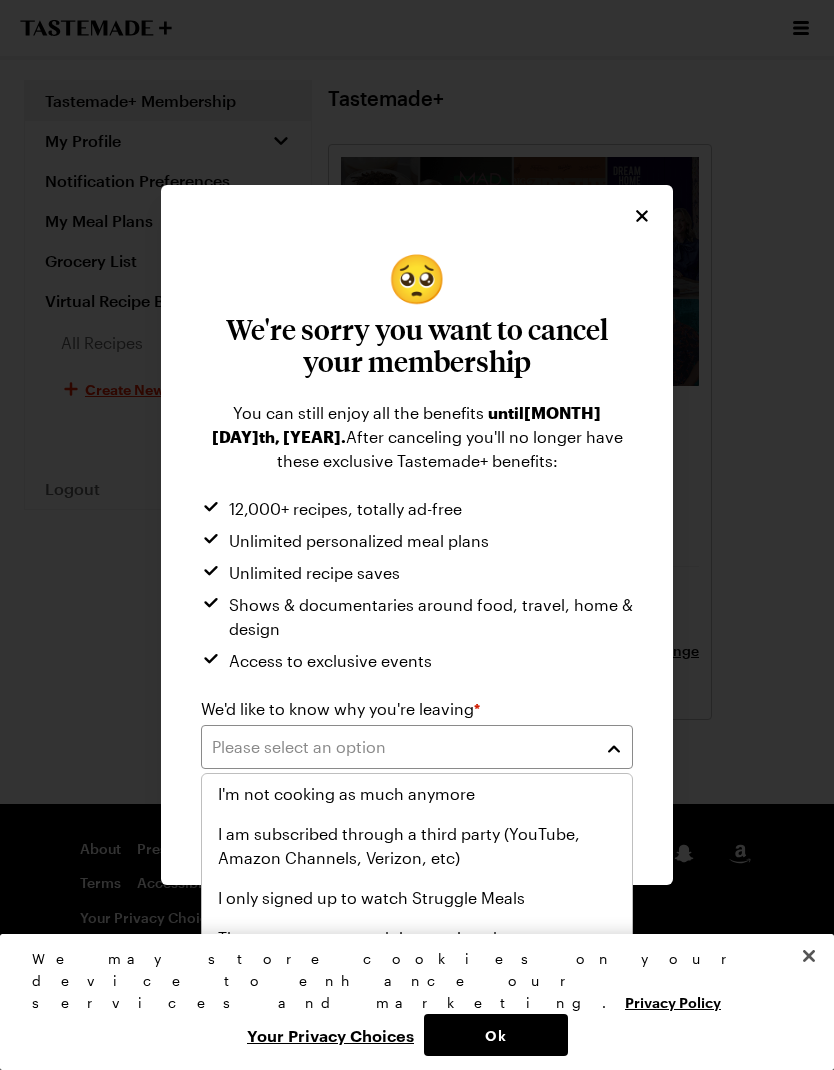 scroll, scrollTop: 0, scrollLeft: 0, axis: both 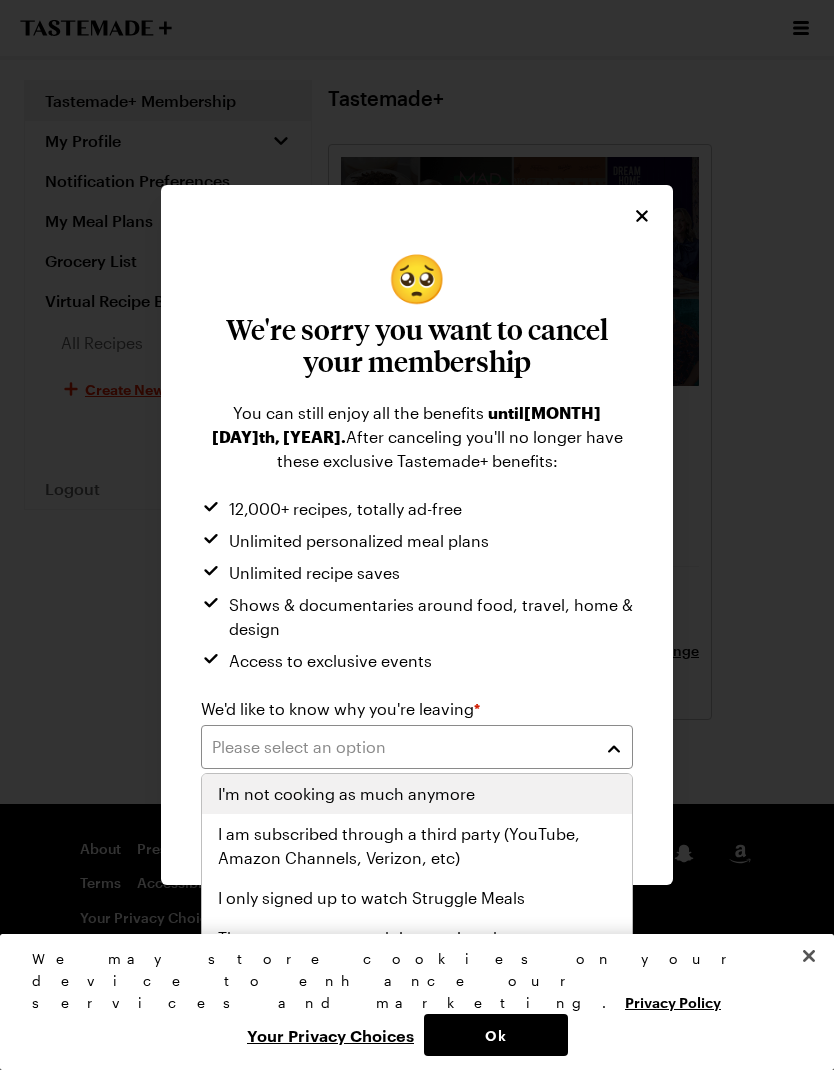 click on "I'm not cooking as much anymore" at bounding box center (346, 794) 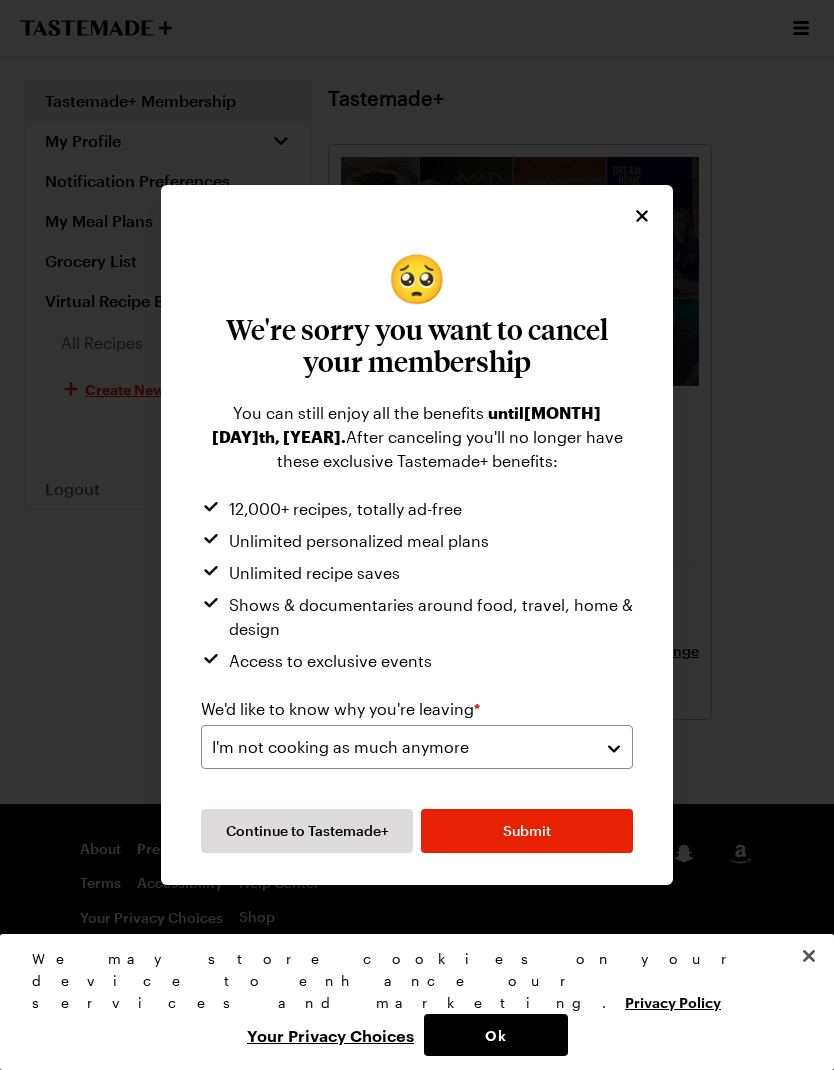click on "Submit" at bounding box center (527, 831) 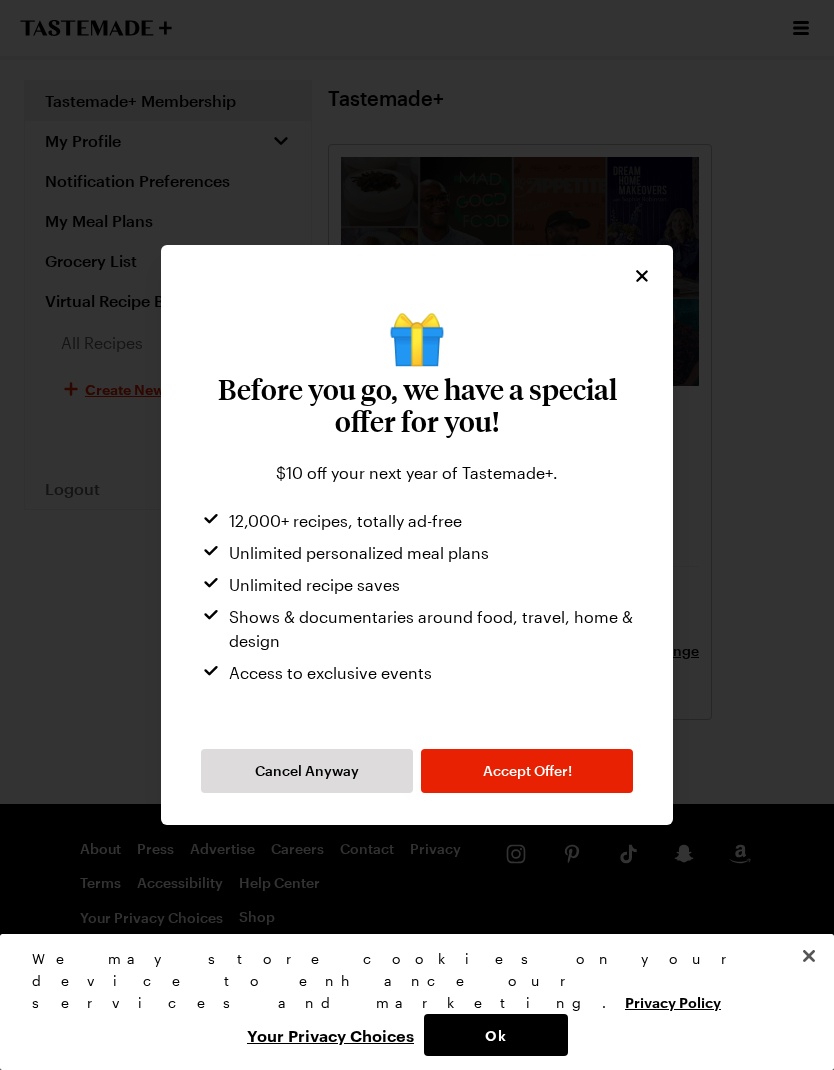 click on "Accept Offer!" at bounding box center [527, 771] 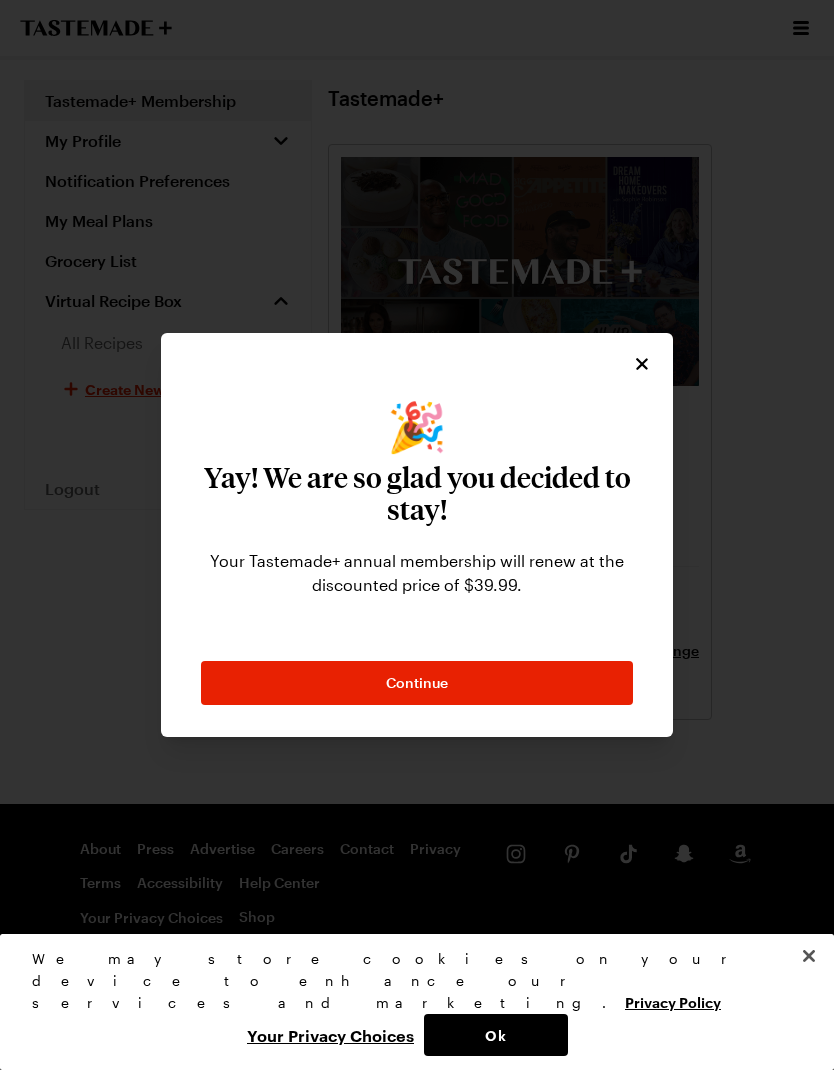 click on "Continue" at bounding box center [417, 683] 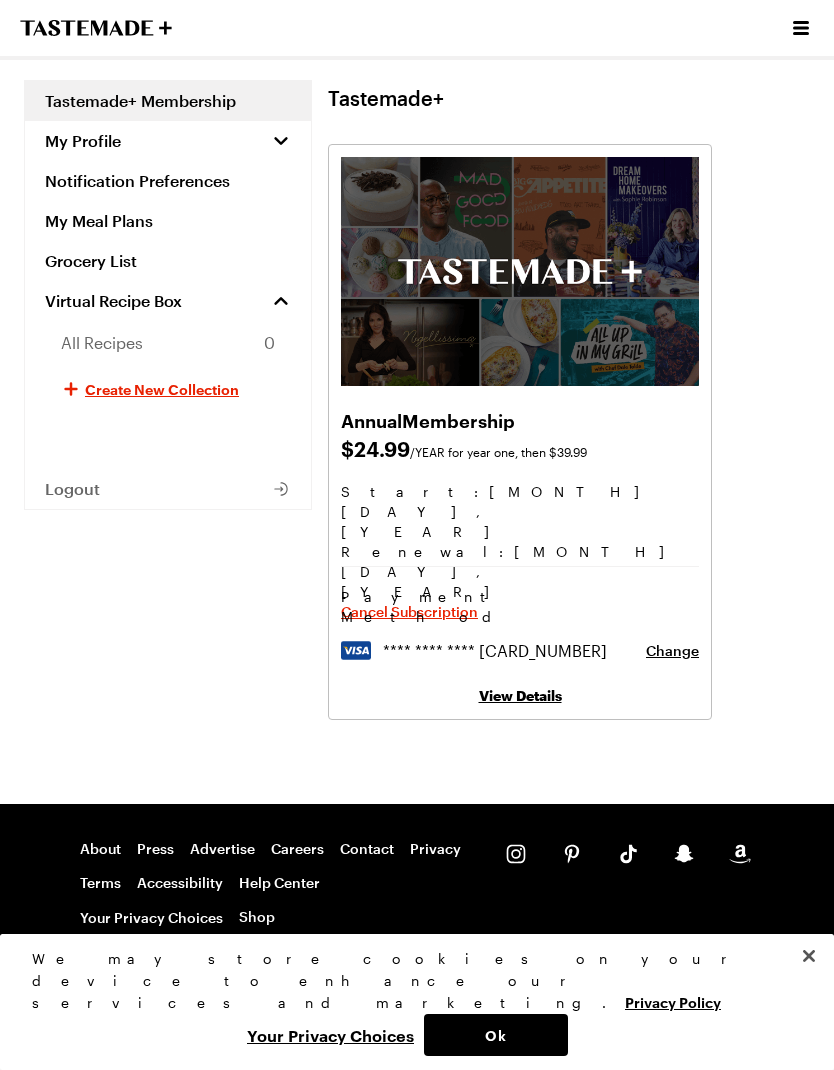 click on "Cancel Subscription" at bounding box center [409, 612] 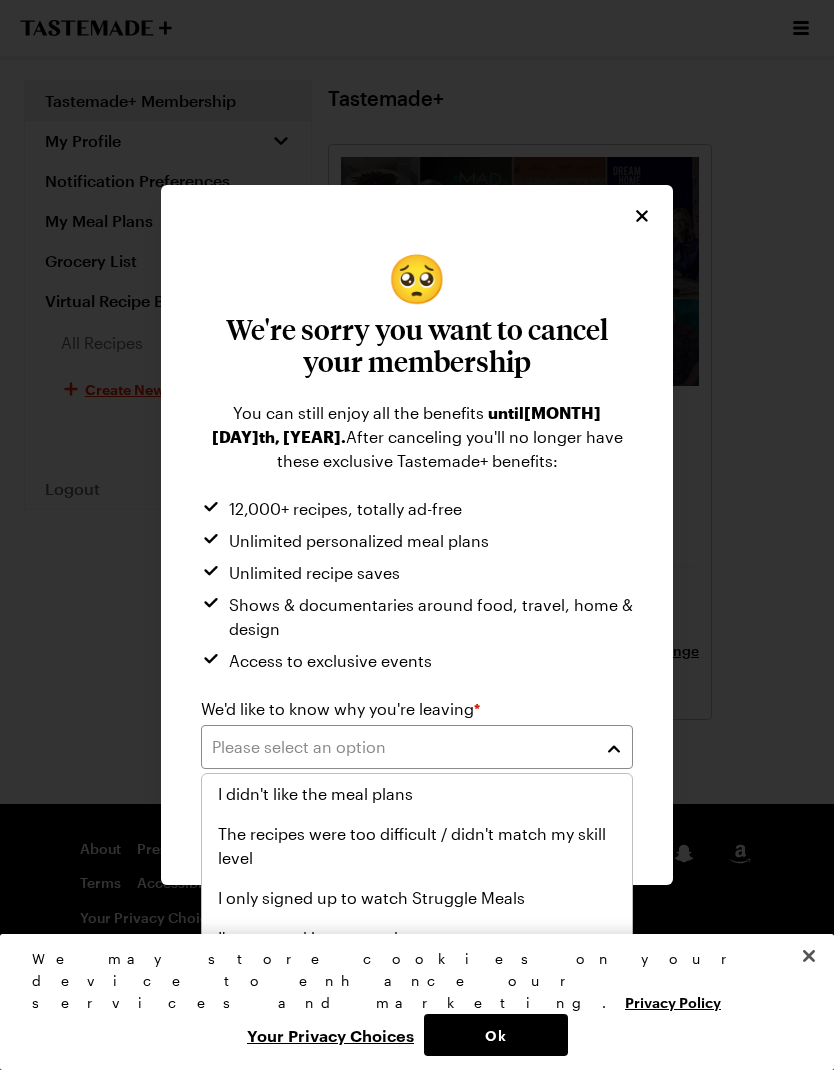 click on "I didn't like the meal plans" at bounding box center (417, 794) 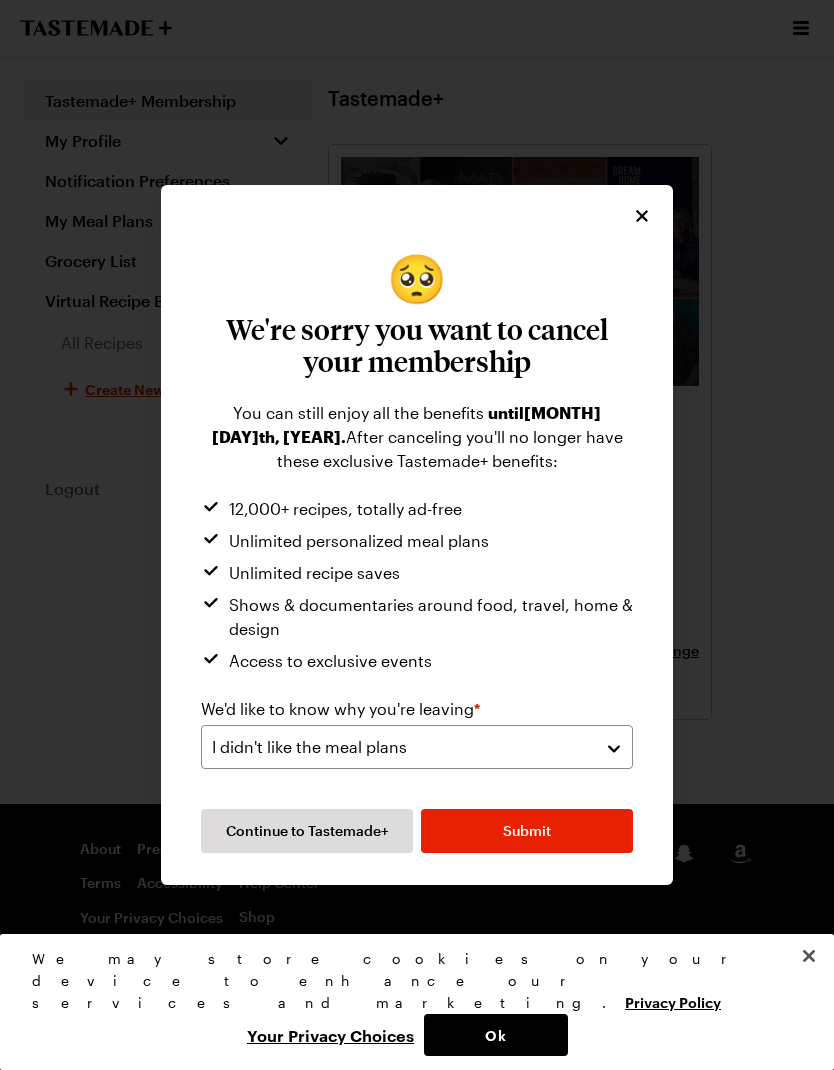 click on "Submit" at bounding box center [527, 831] 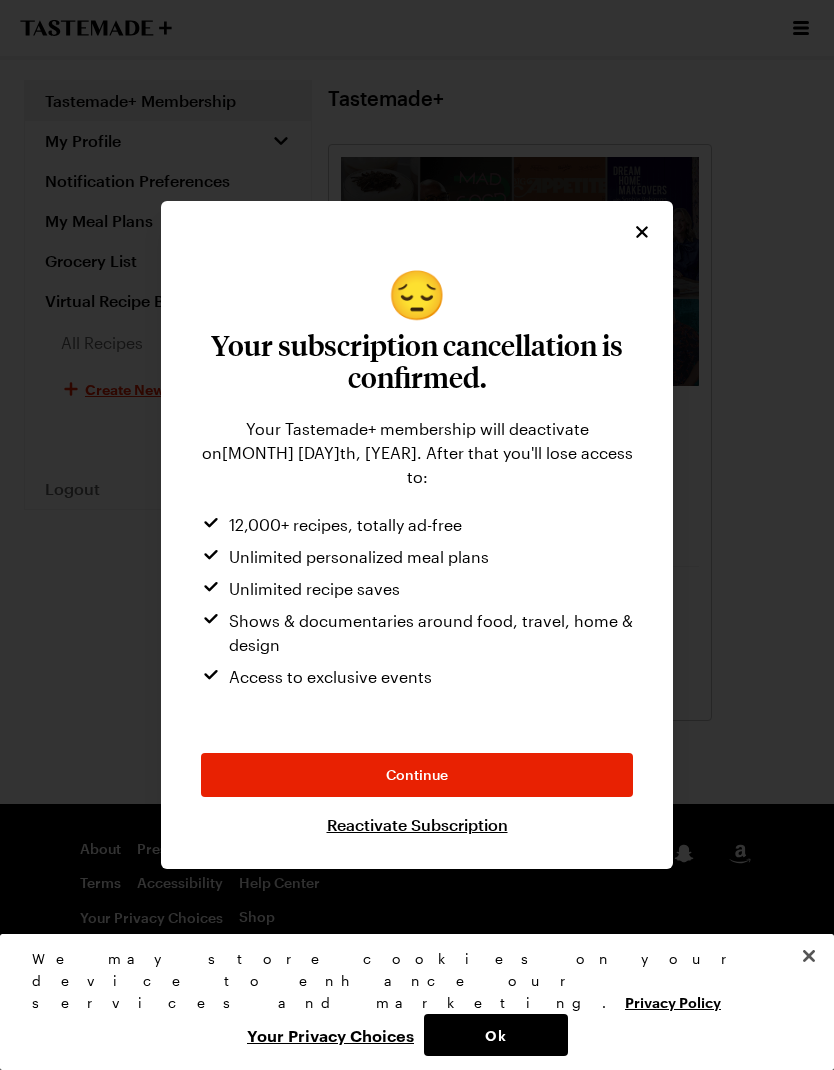 click on "Continue" at bounding box center (417, 775) 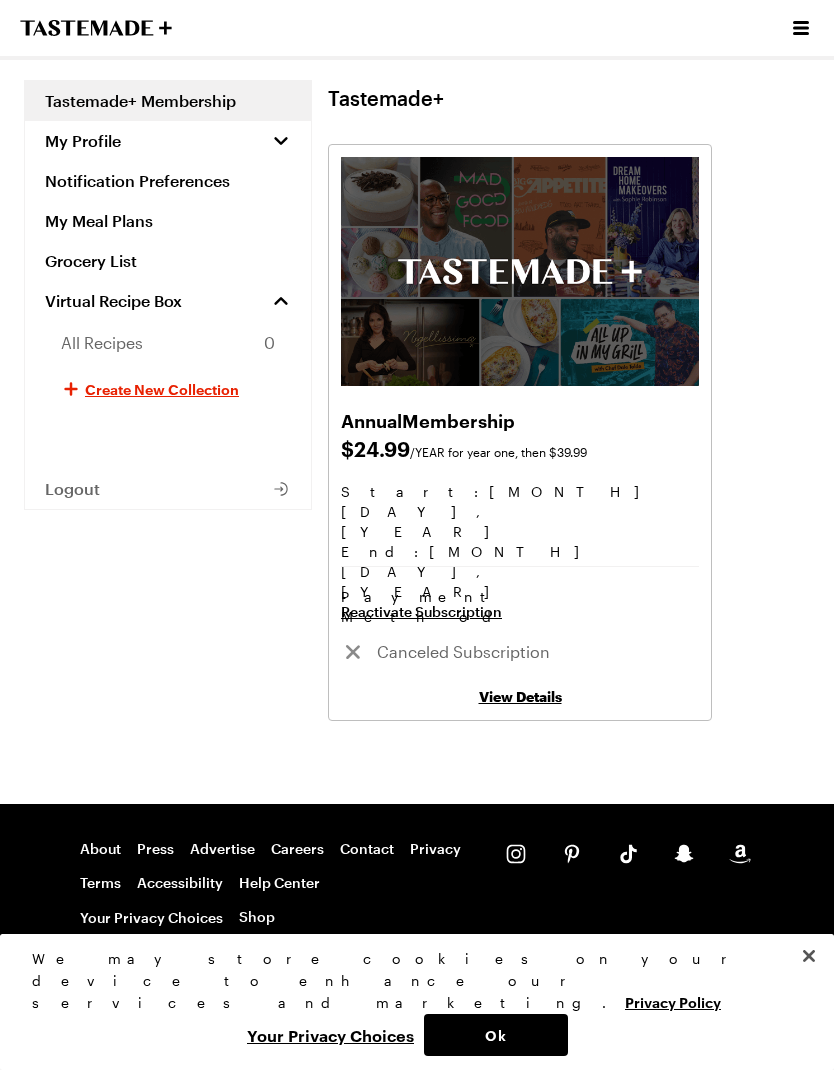 click on "My Profile" at bounding box center [83, 141] 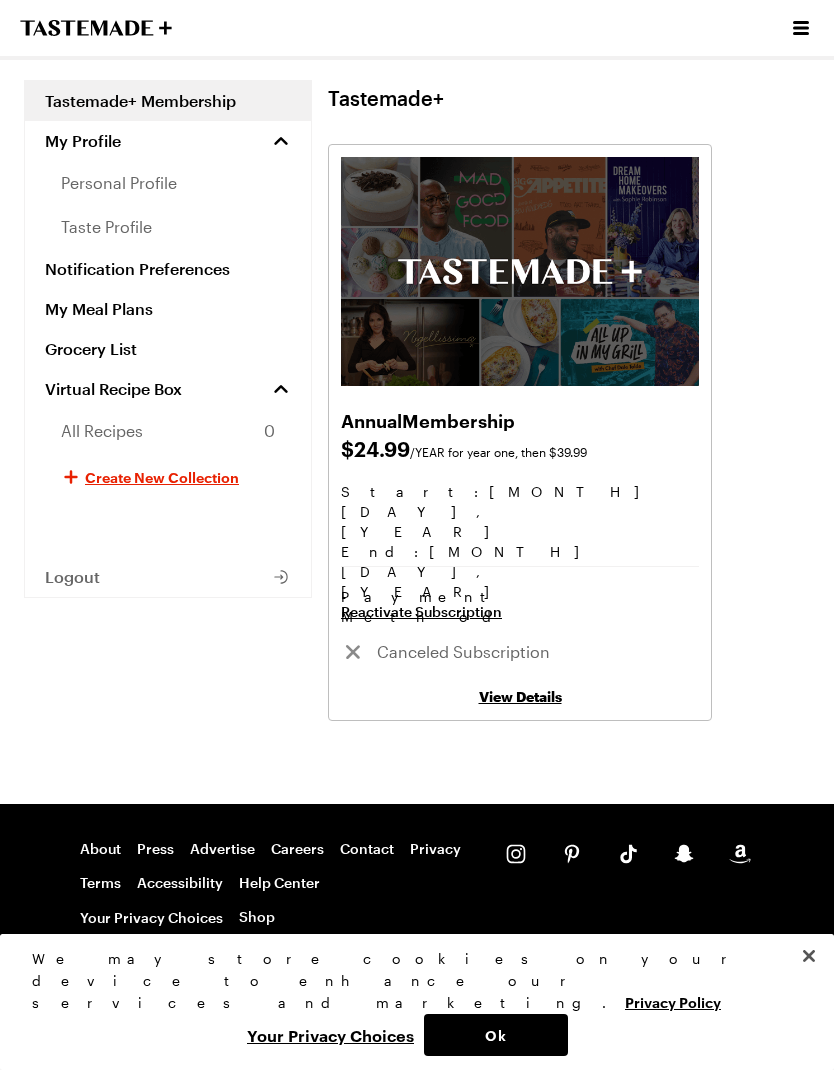 click on "personal profile" at bounding box center (119, 183) 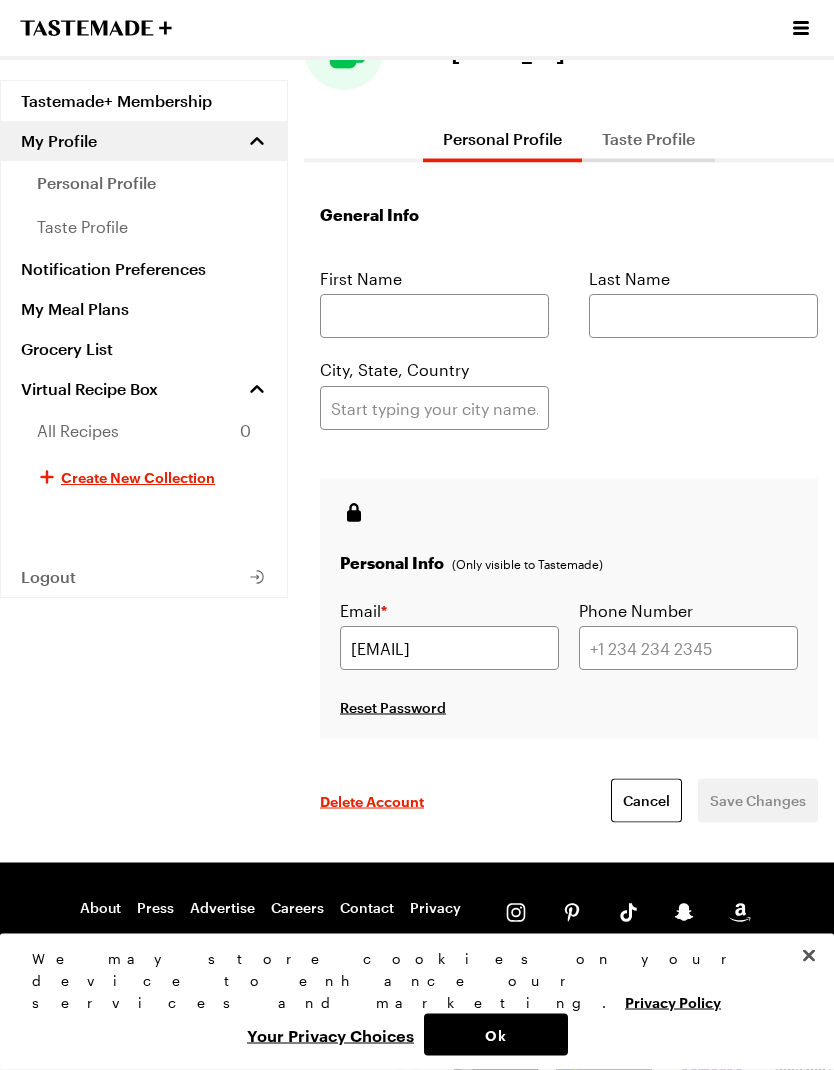 scroll, scrollTop: 140, scrollLeft: 0, axis: vertical 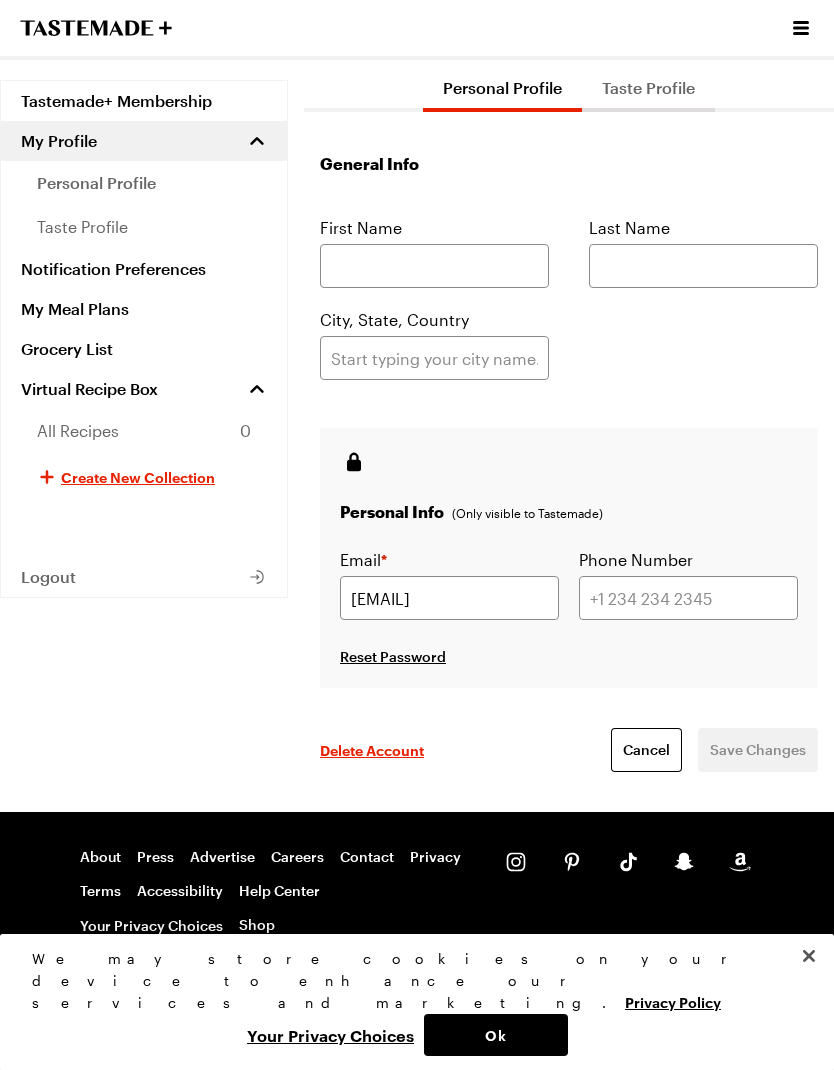 click on "Tastemade+ Membership" at bounding box center (144, 101) 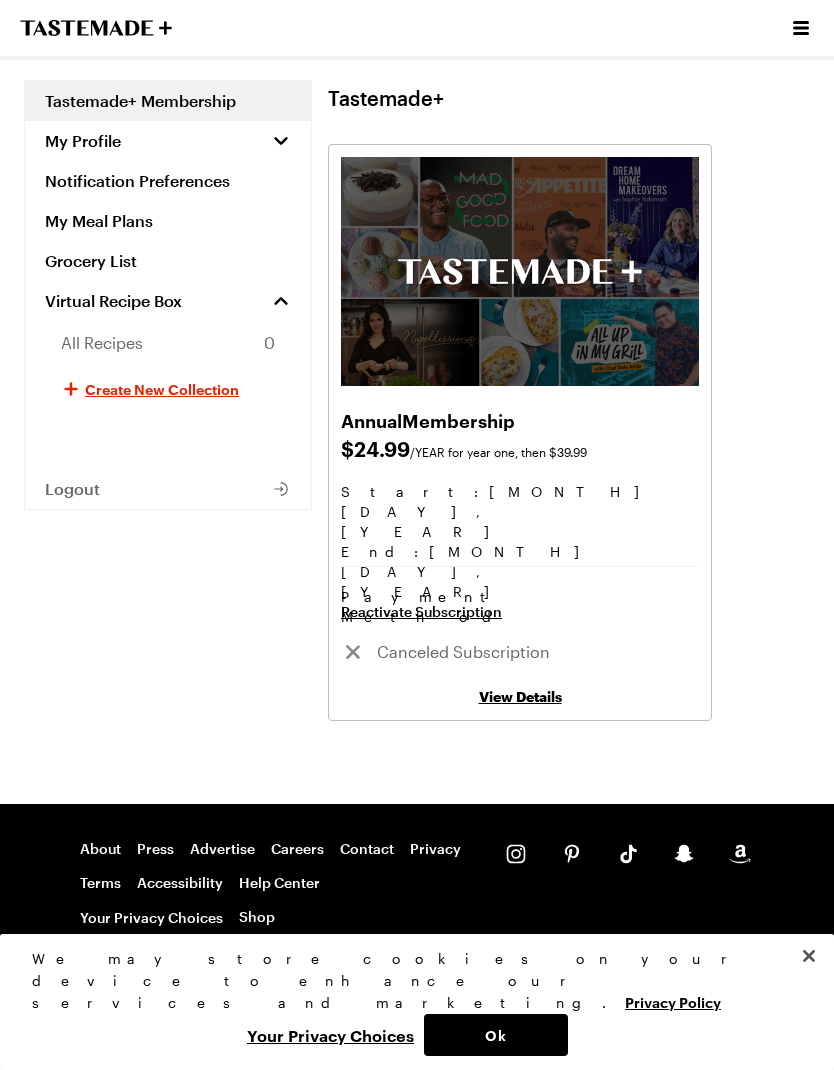 scroll, scrollTop: 0, scrollLeft: 0, axis: both 